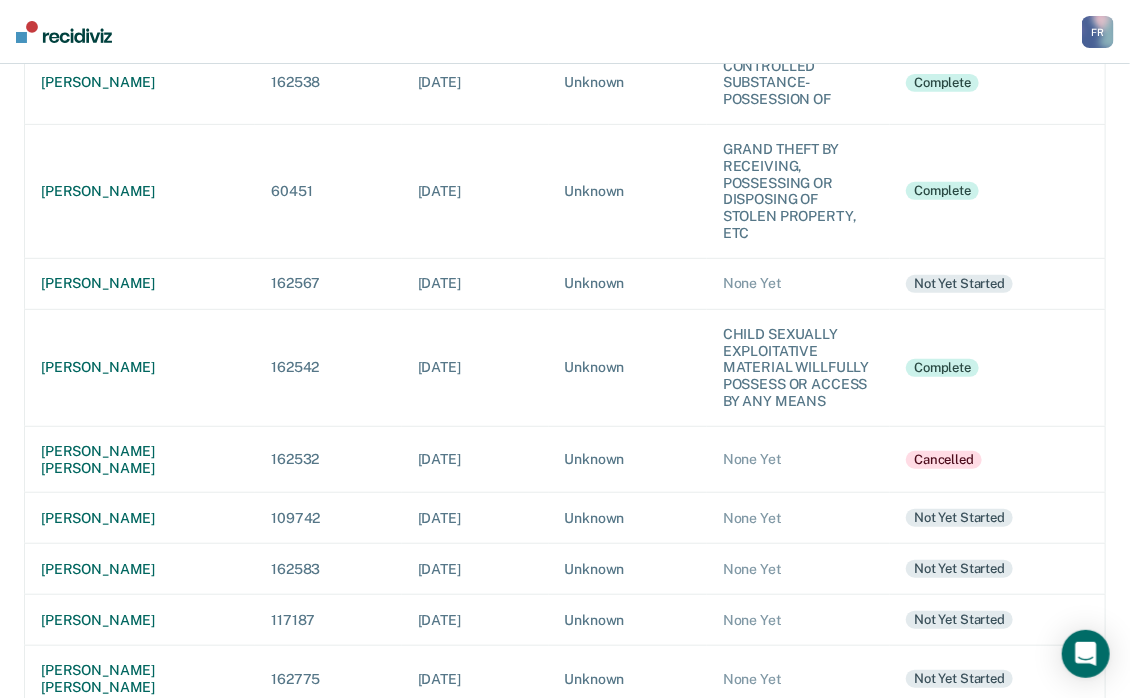 scroll, scrollTop: 300, scrollLeft: 0, axis: vertical 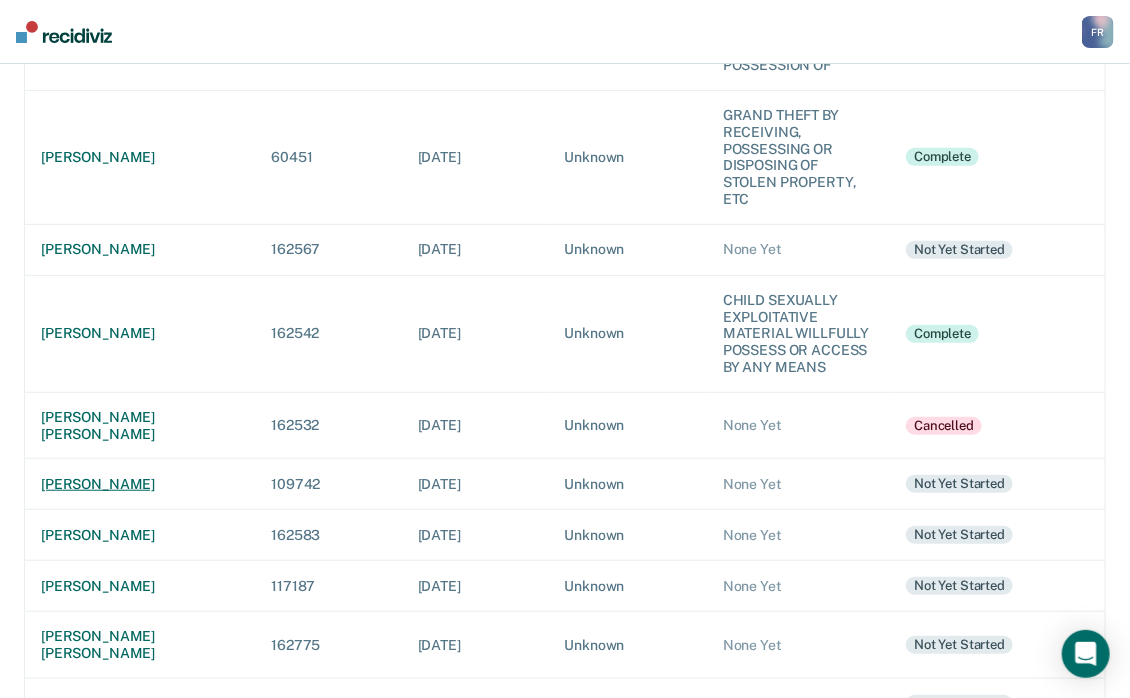 click on "[PERSON_NAME]" at bounding box center [140, 484] 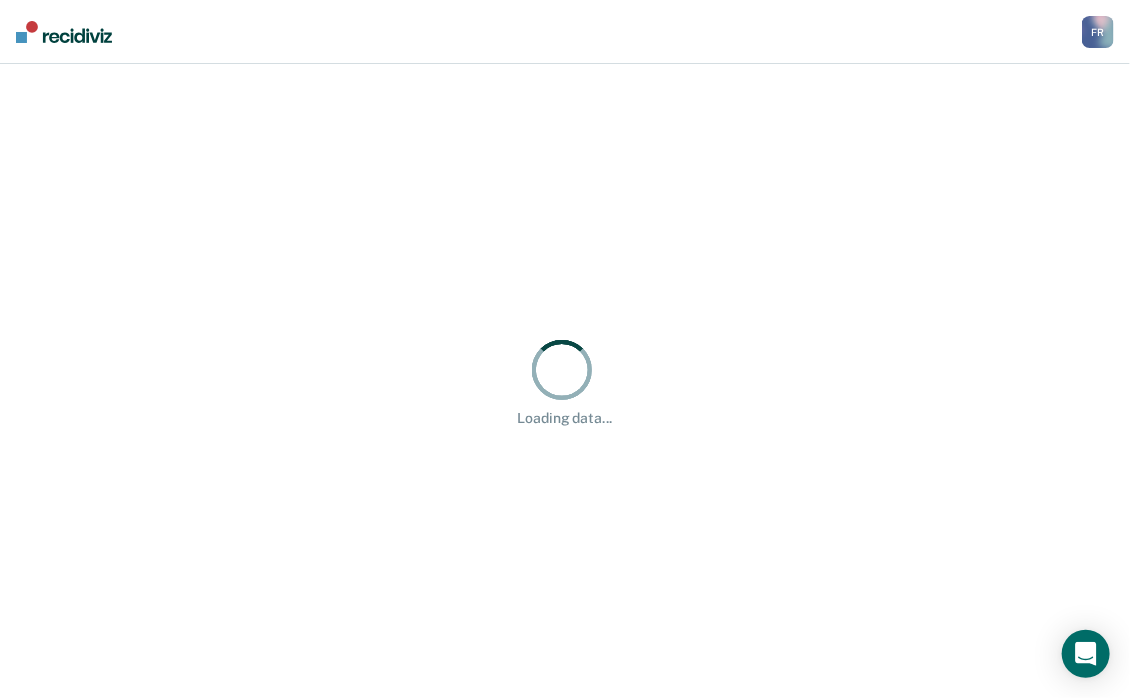 scroll, scrollTop: 0, scrollLeft: 0, axis: both 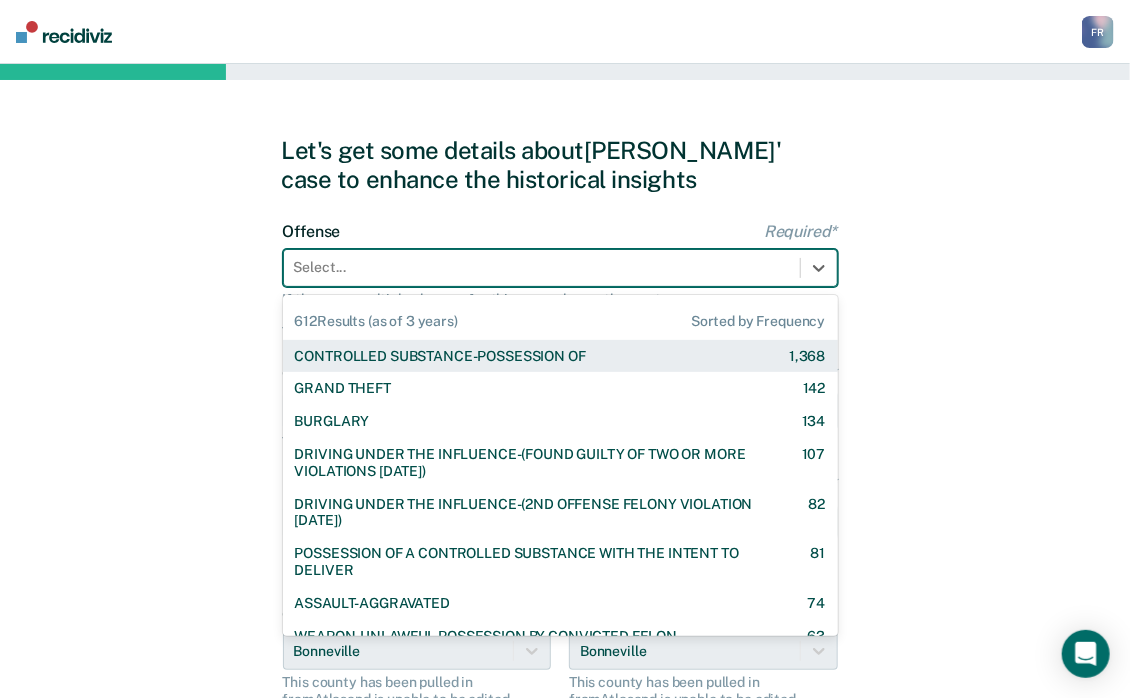 click at bounding box center [542, 267] 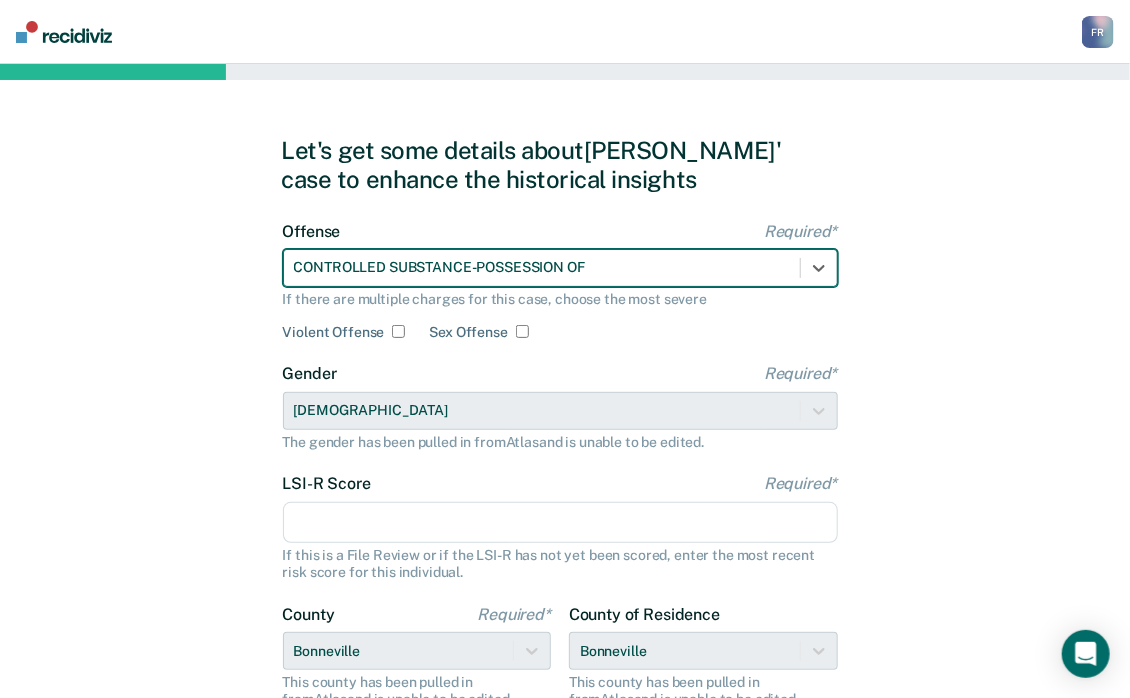 click on "LSI-R Score  Required*" at bounding box center (560, 523) 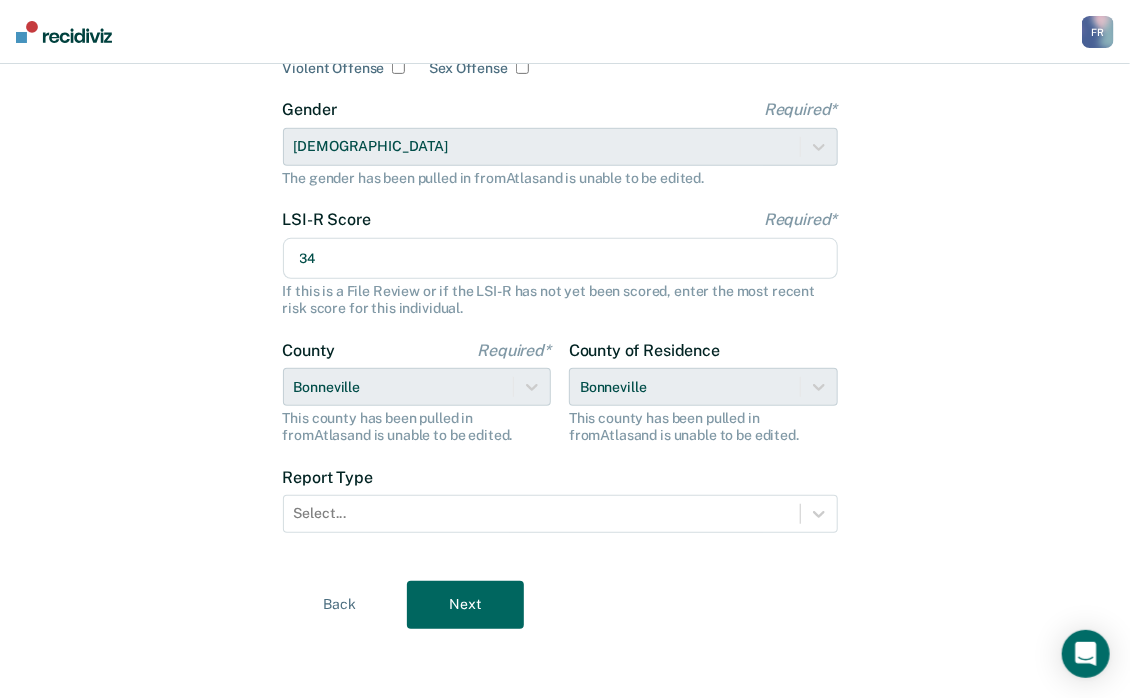 scroll, scrollTop: 266, scrollLeft: 0, axis: vertical 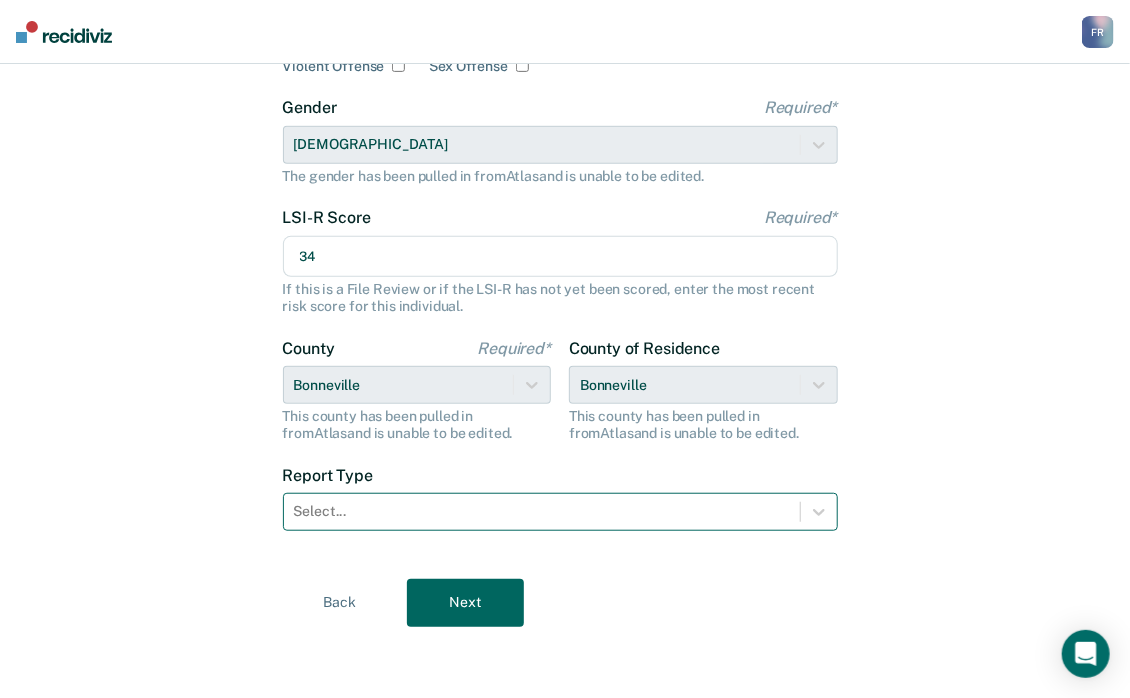 type on "34" 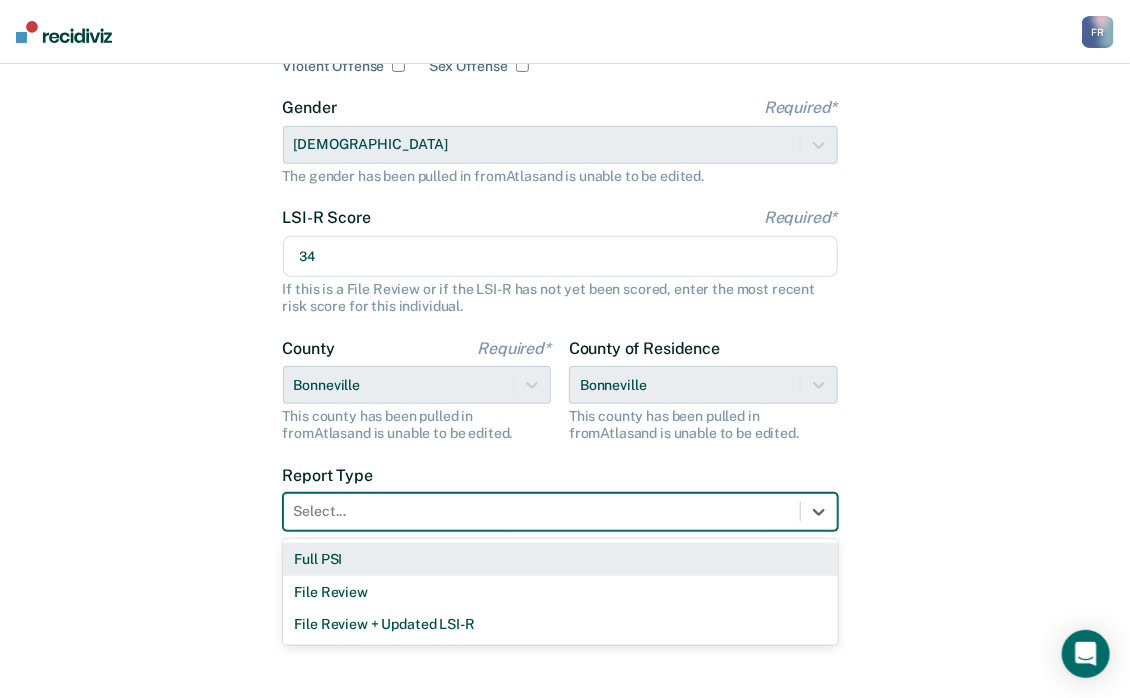 click at bounding box center [542, 511] 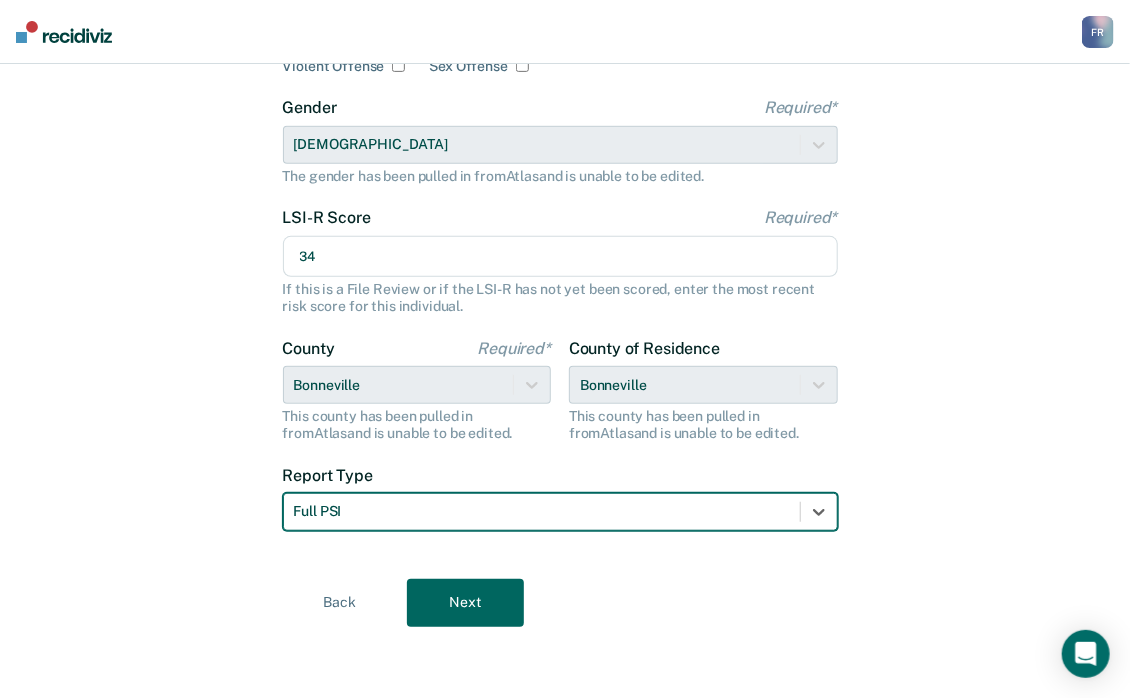 click on "Next" at bounding box center (465, 603) 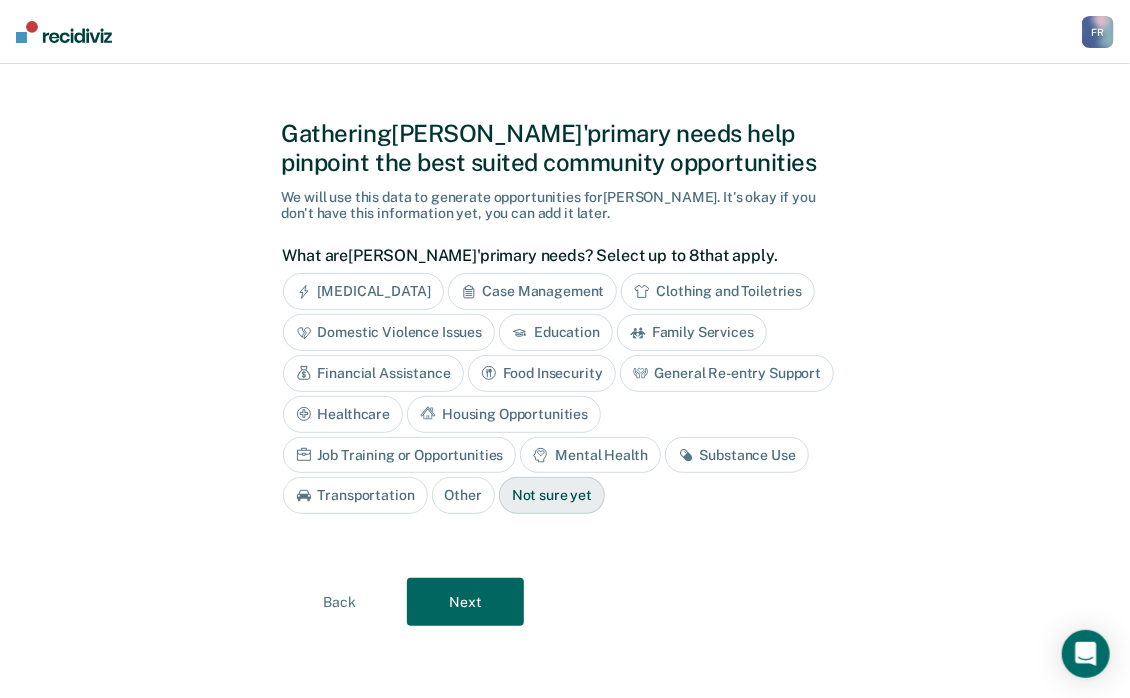scroll, scrollTop: 14, scrollLeft: 0, axis: vertical 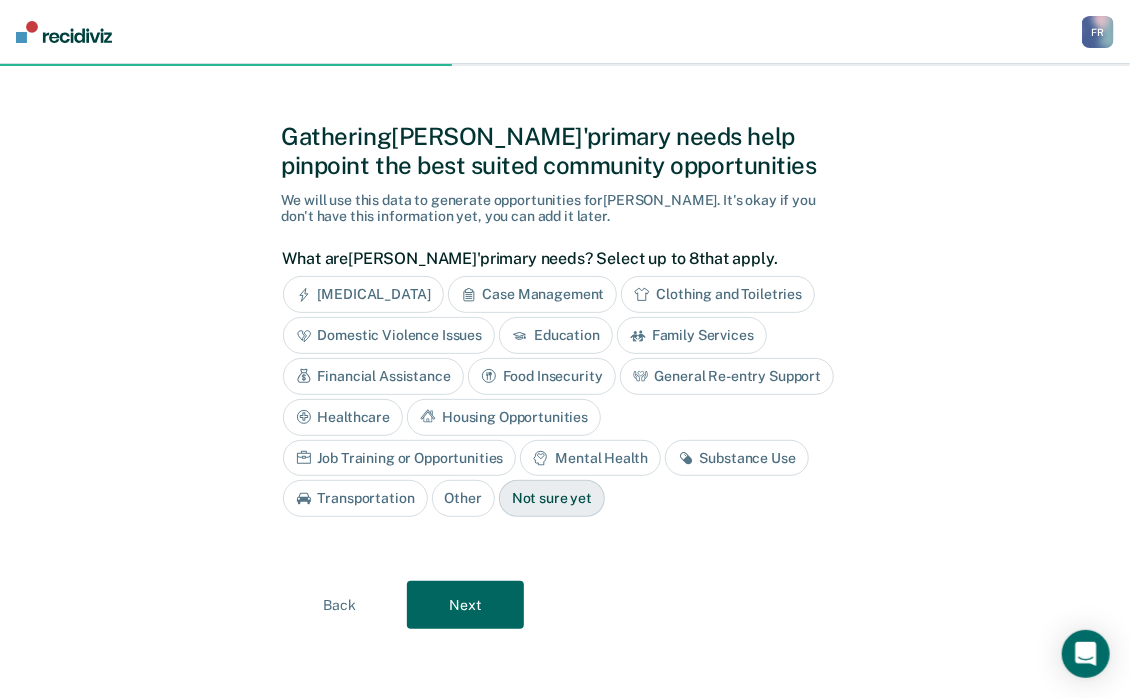 click on "Next" at bounding box center [465, 605] 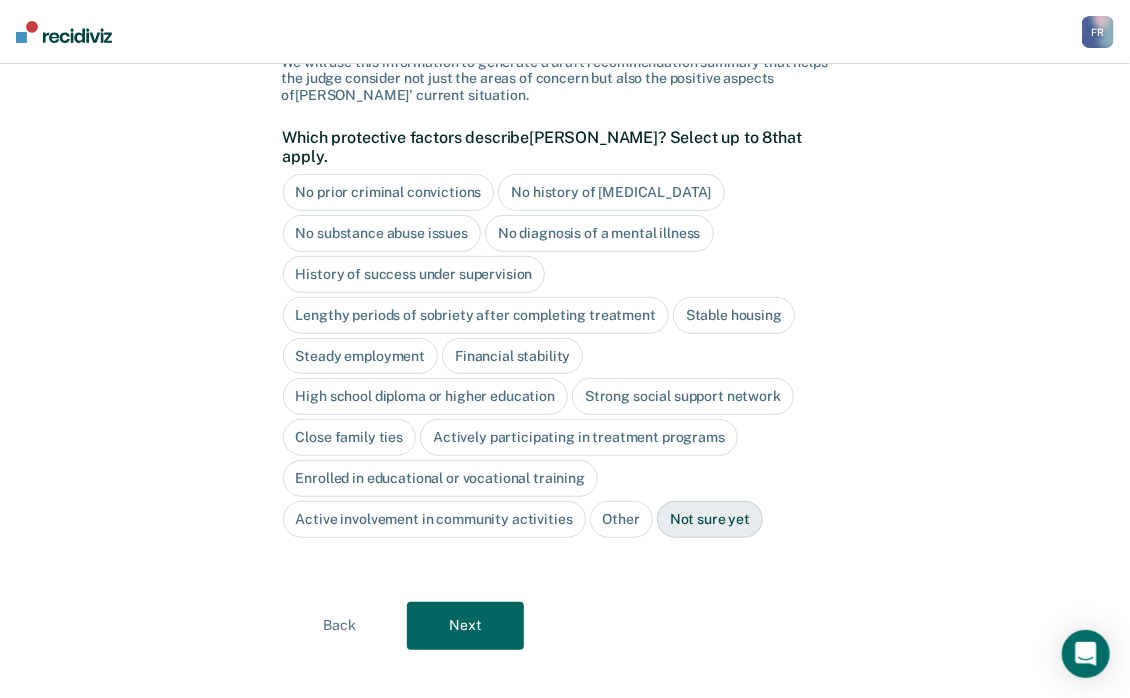 click on "No history of [MEDICAL_DATA]" at bounding box center [611, 192] 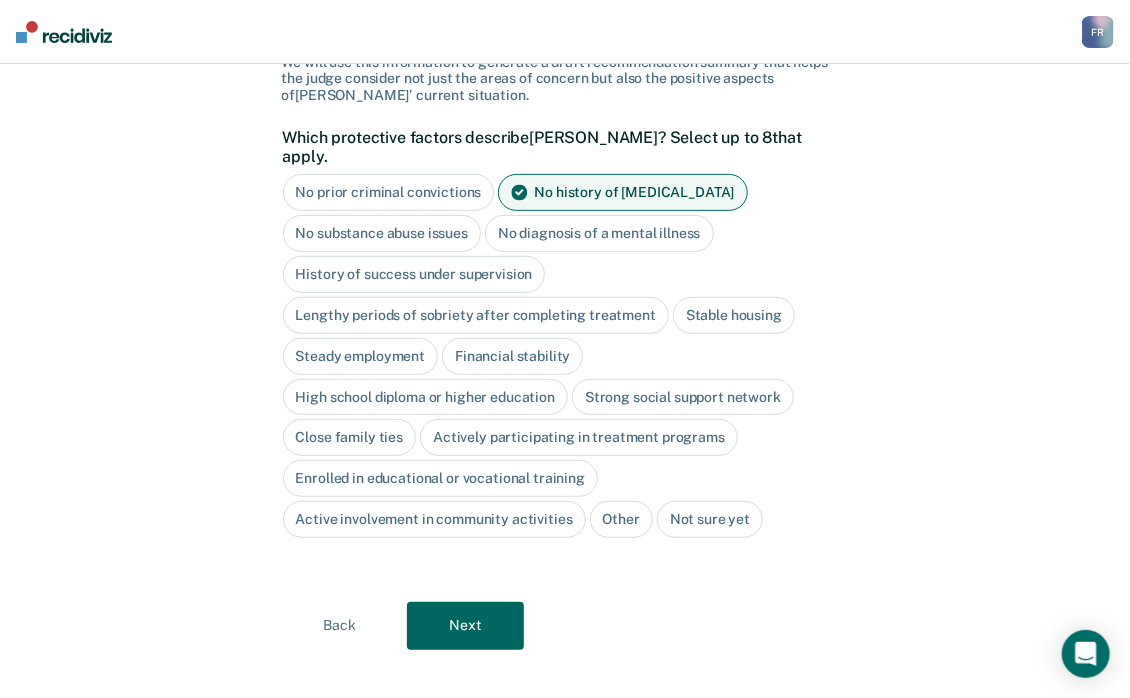 click on "Stable housing" at bounding box center [734, 315] 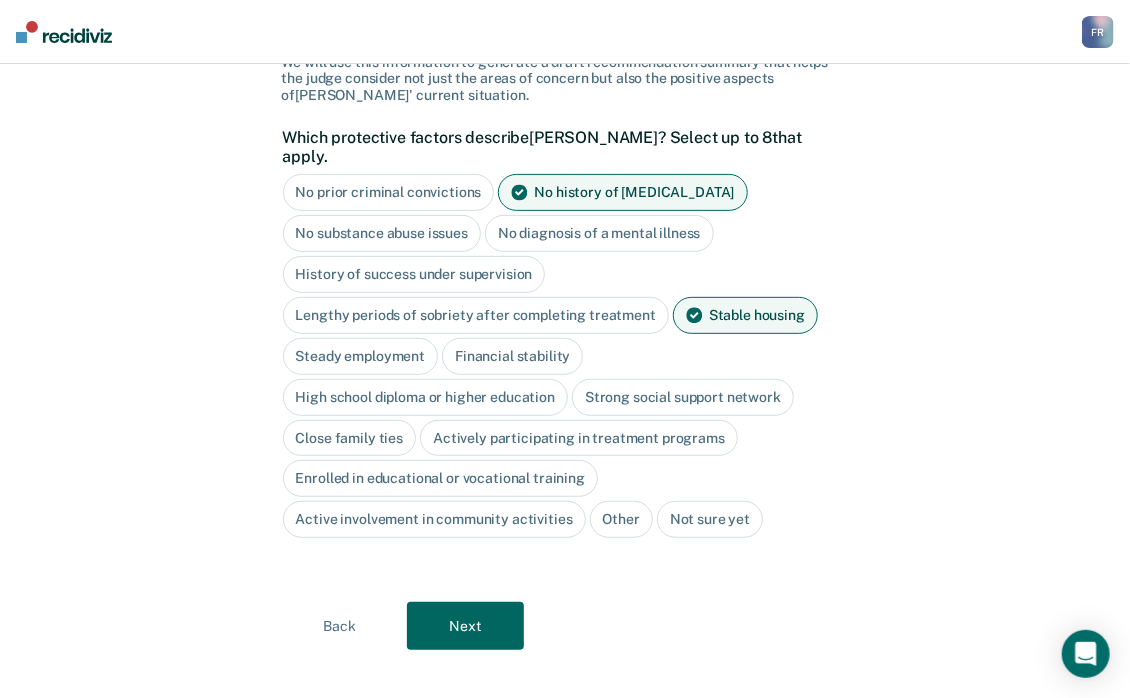click on "Strong social support network" at bounding box center [683, 397] 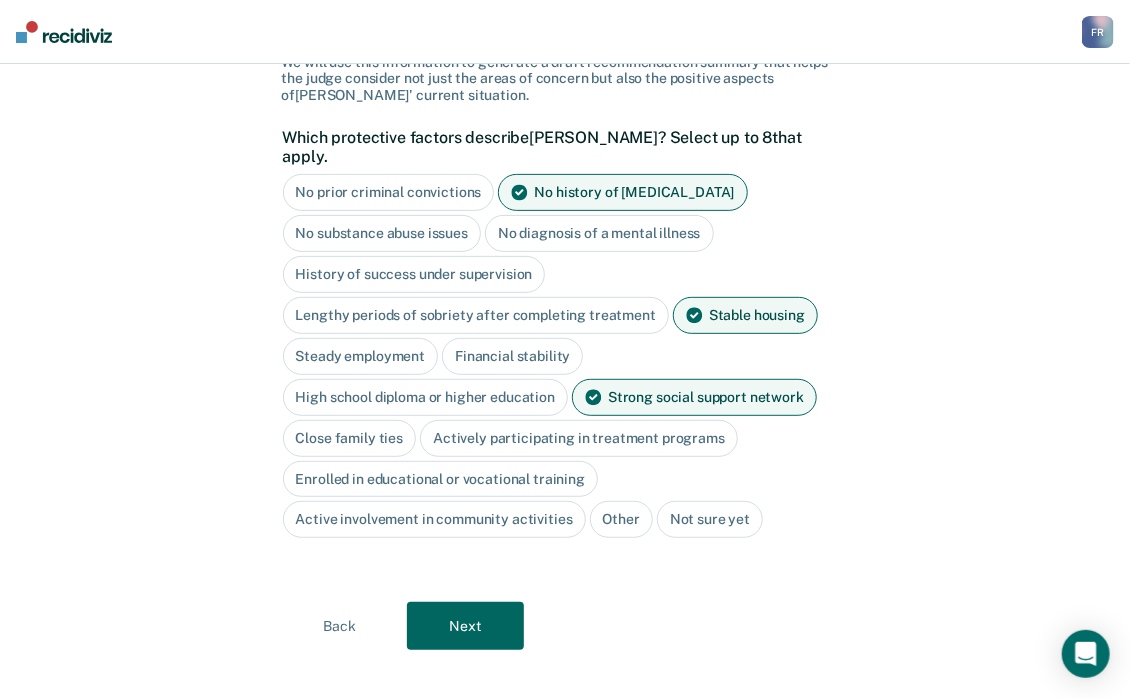 click on "Next" at bounding box center (465, 626) 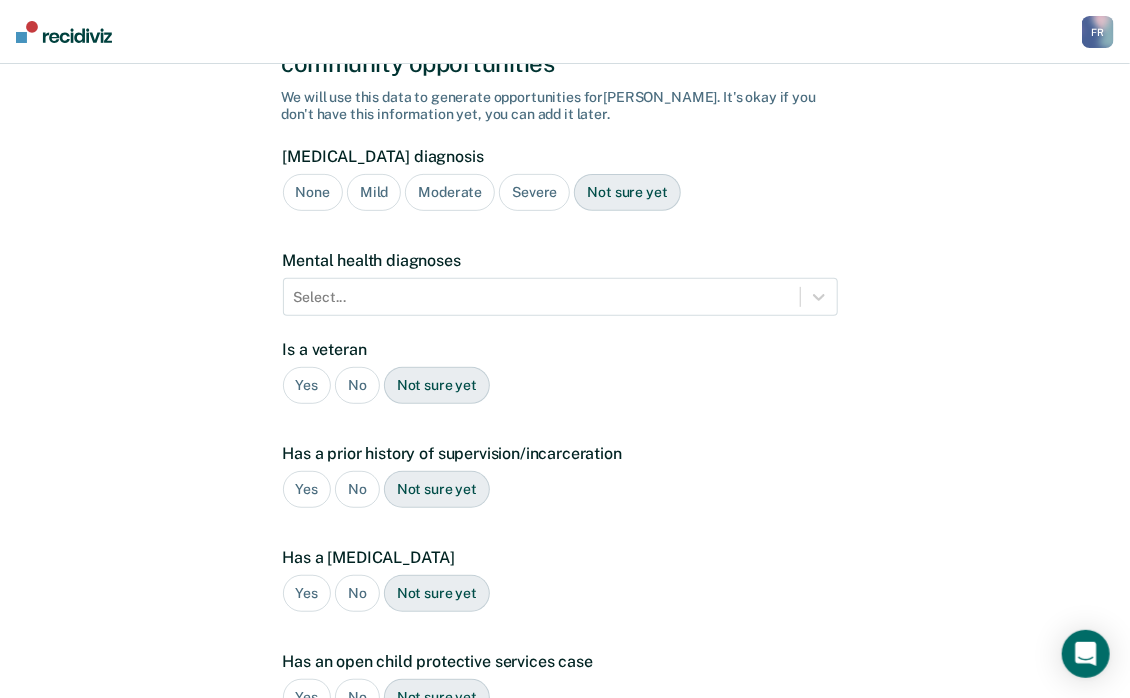 scroll, scrollTop: 120, scrollLeft: 0, axis: vertical 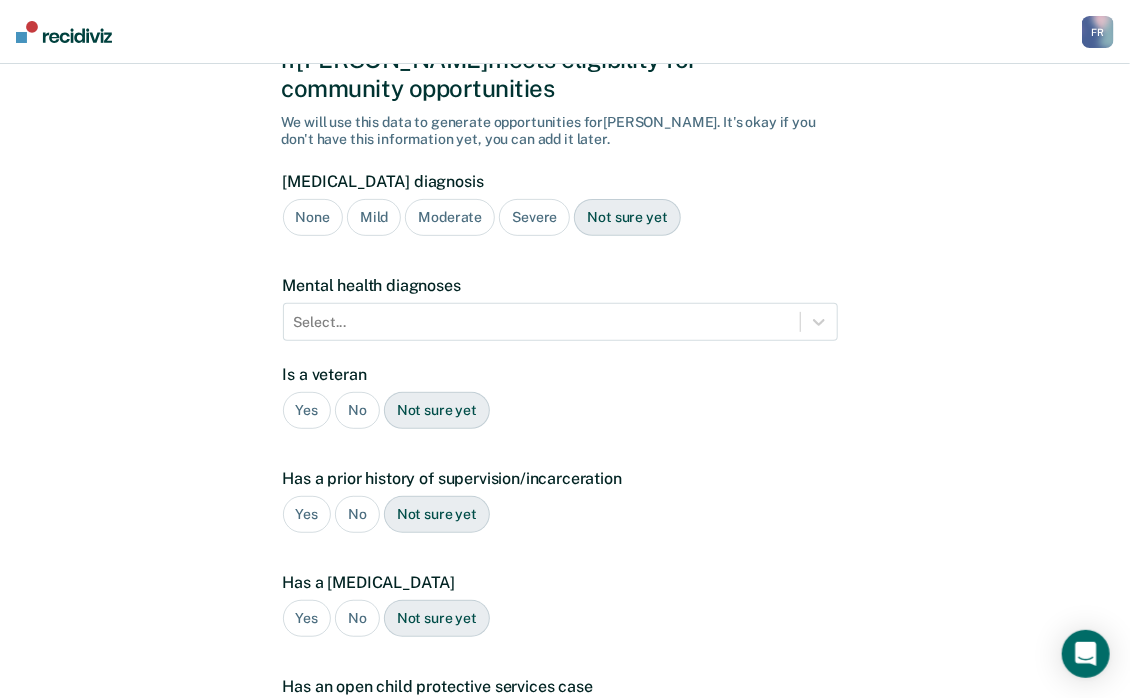 click on "Severe" at bounding box center [534, 217] 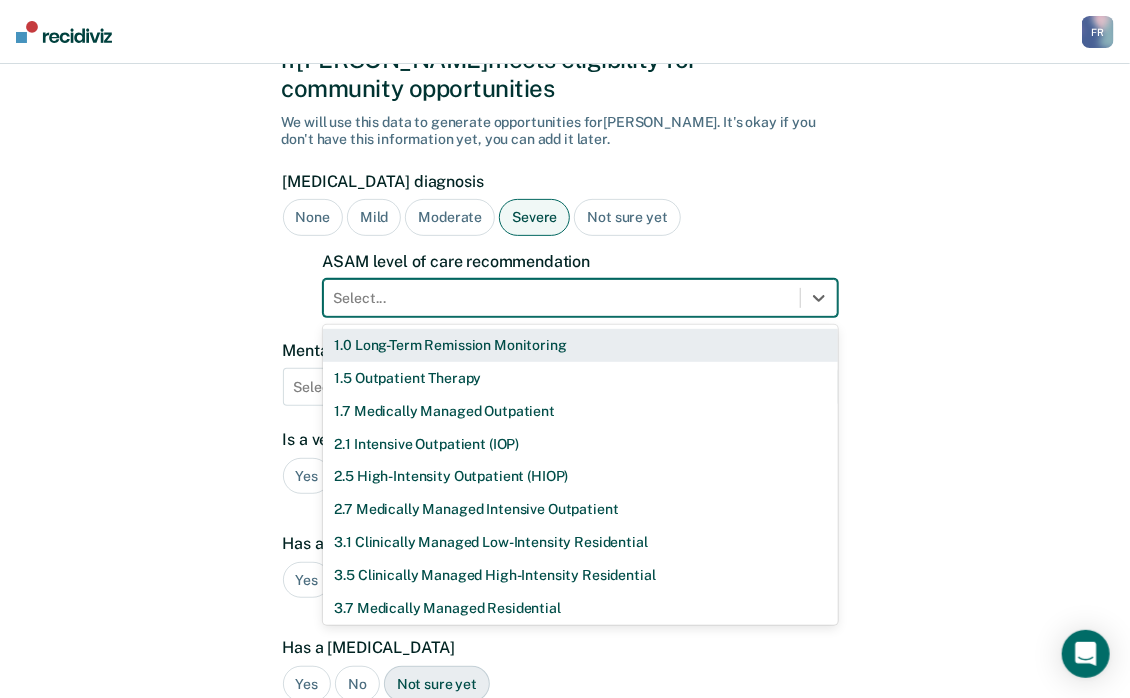 click at bounding box center (562, 298) 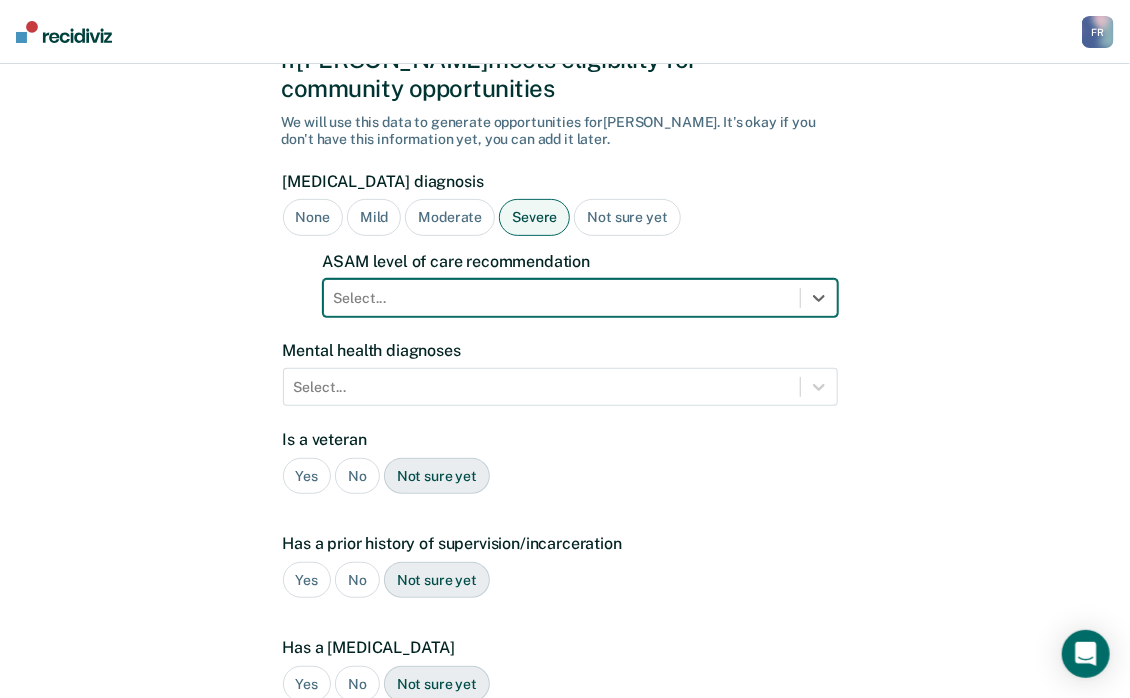 click on "A few more details to determine if  [PERSON_NAME]  meets eligibility for community opportunities We will use this data to generate opportunities for  [PERSON_NAME] . It's okay if you don't have this information yet, you can add it later.   [MEDICAL_DATA] diagnosis  None Mild Moderate Severe Not sure yet ASAM level of care recommendation  option , selected. Select is focused ,type to refine list, press Down to open the menu,  Select... Mental health diagnoses  Select... Is a veteran  Yes No Not sure yet Has a prior history of supervision/incarceration   Yes No Not sure yet Has a [MEDICAL_DATA]  Yes No Not sure yet Has an open child protective services case   Yes No Not sure yet Plea  Guilty Not Guilty [PERSON_NAME] Plea Not sure yet Back Next" at bounding box center (565, 519) 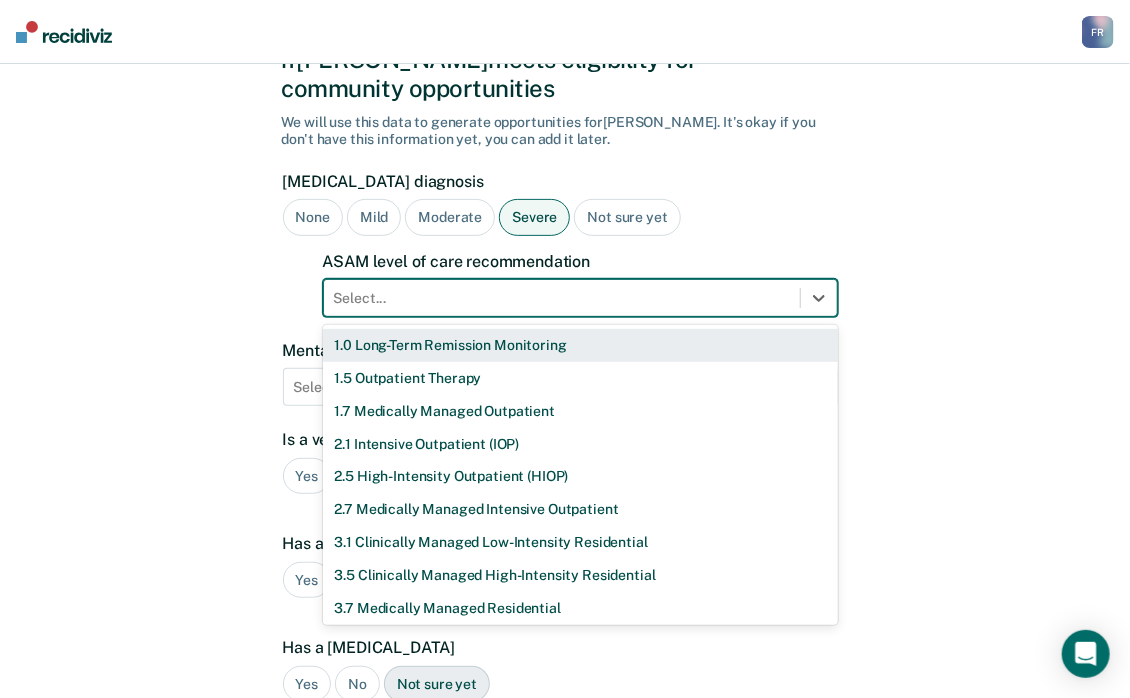 click at bounding box center (562, 298) 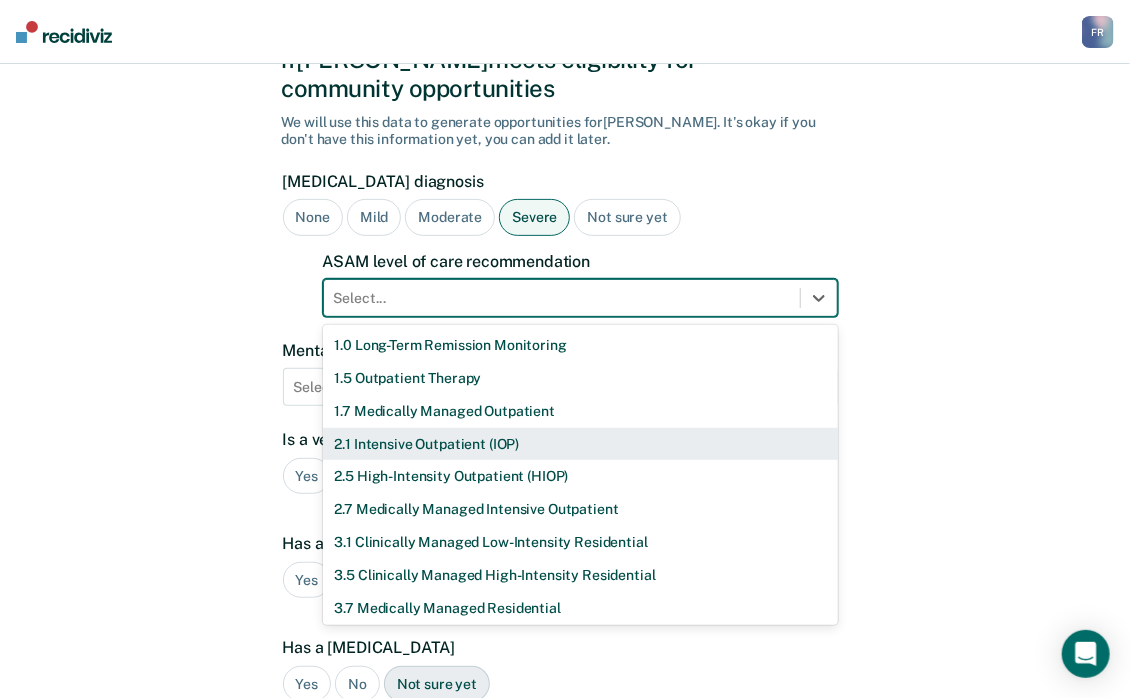 click on "2.1 Intensive Outpatient (IOP)" at bounding box center (580, 444) 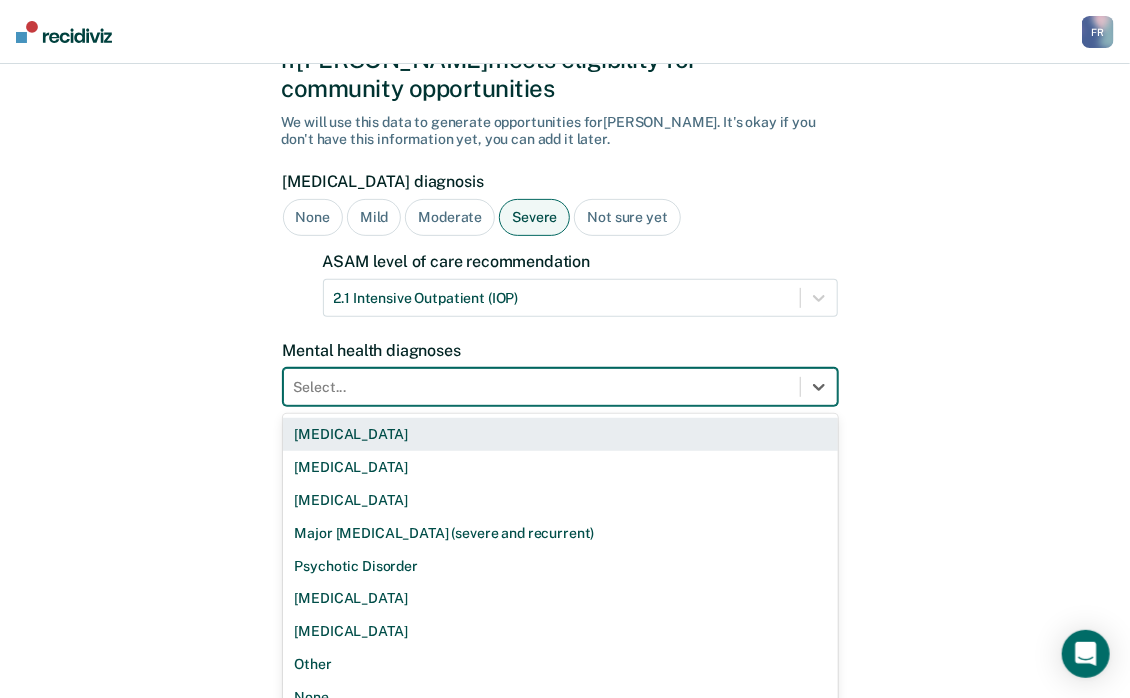 click on "Select..." at bounding box center [542, 387] 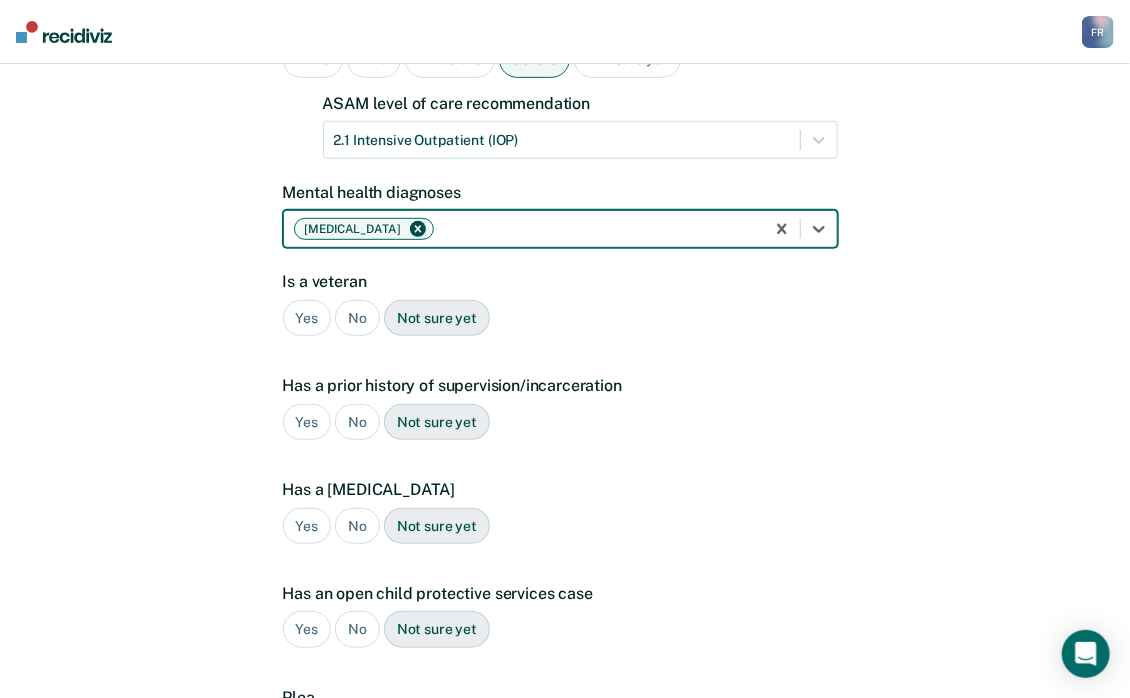 scroll, scrollTop: 320, scrollLeft: 0, axis: vertical 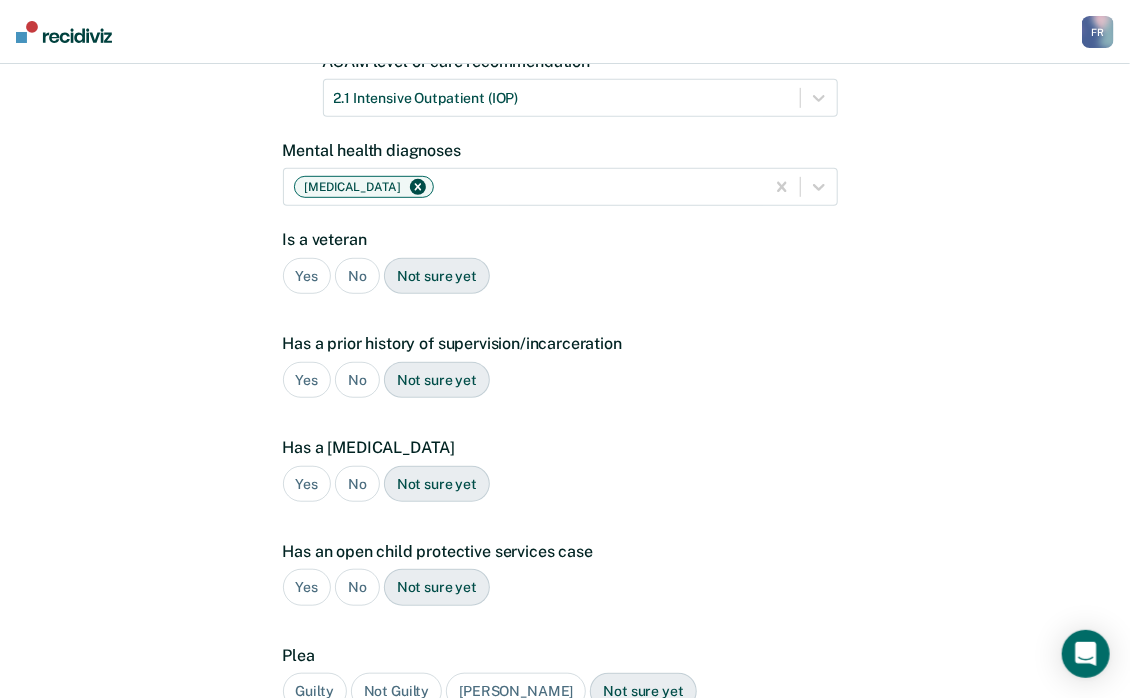 click on "No" at bounding box center (357, 276) 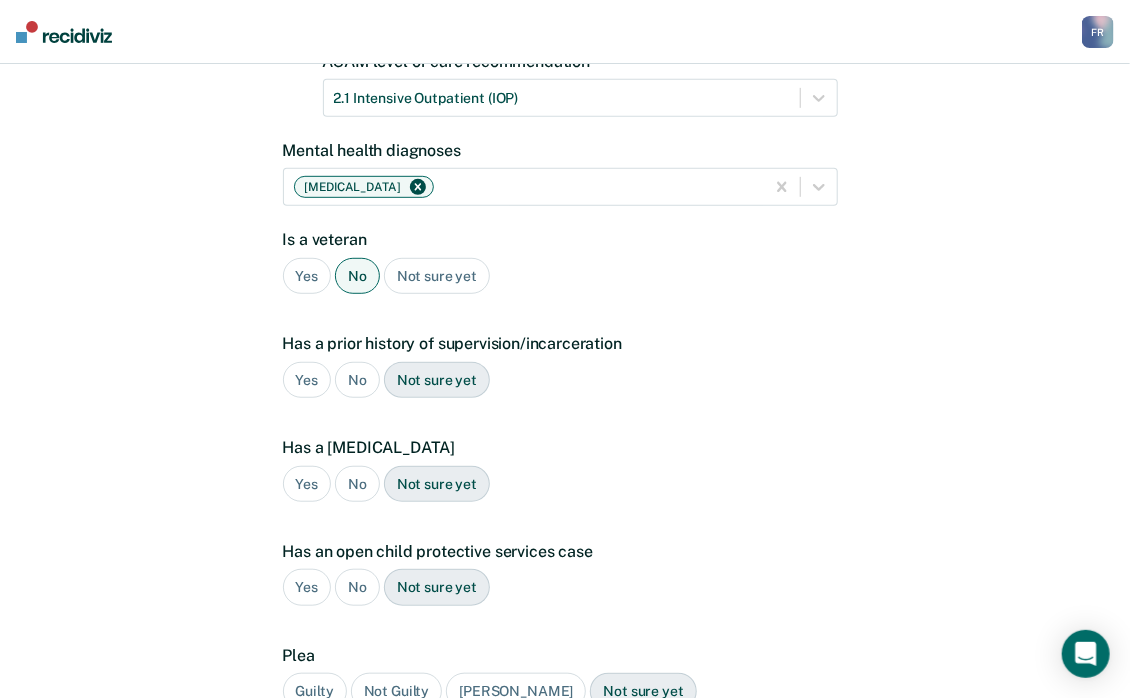 click on "Yes" at bounding box center [307, 380] 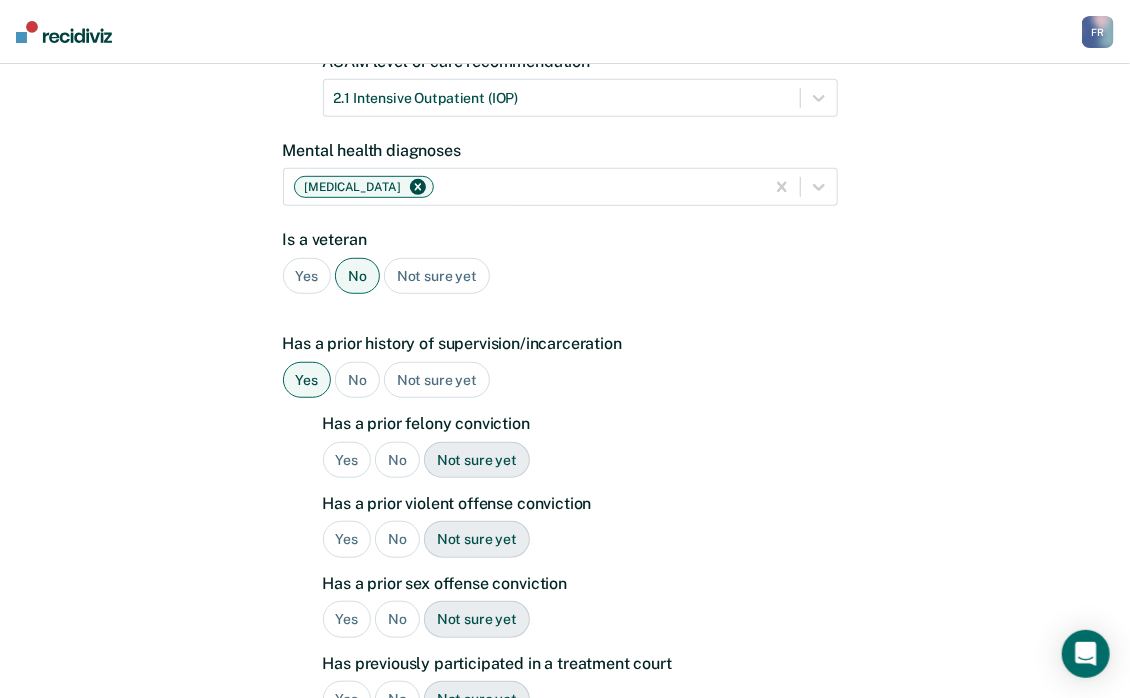 click on "No" at bounding box center (357, 380) 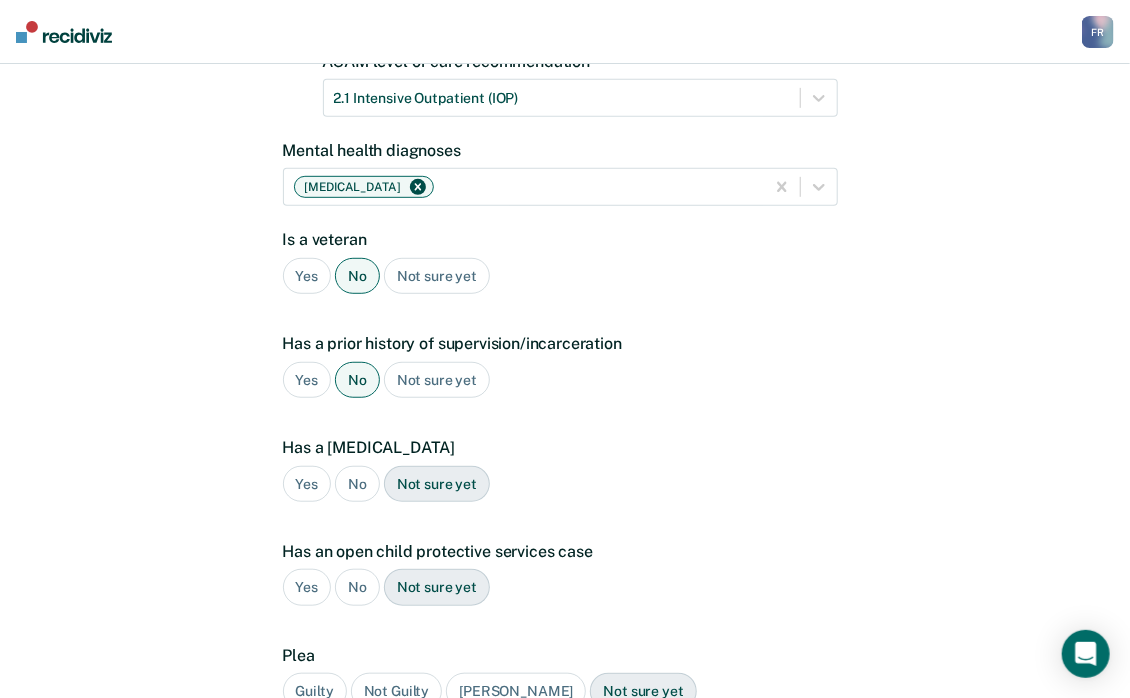 click on "Yes" at bounding box center (307, 380) 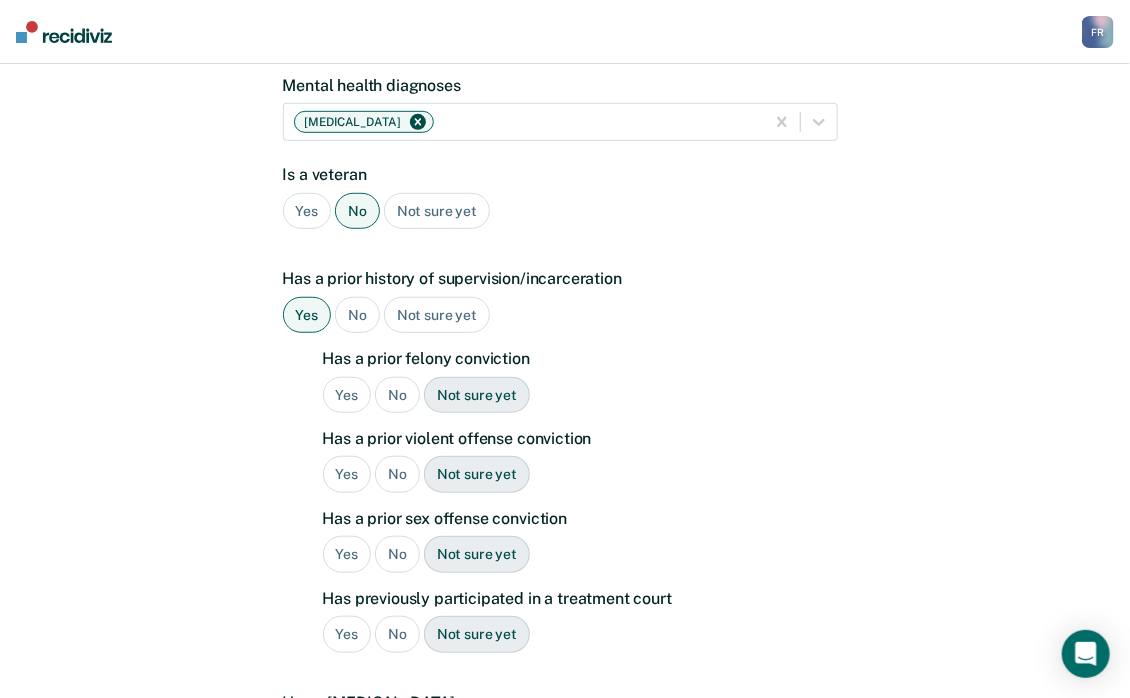 scroll, scrollTop: 420, scrollLeft: 0, axis: vertical 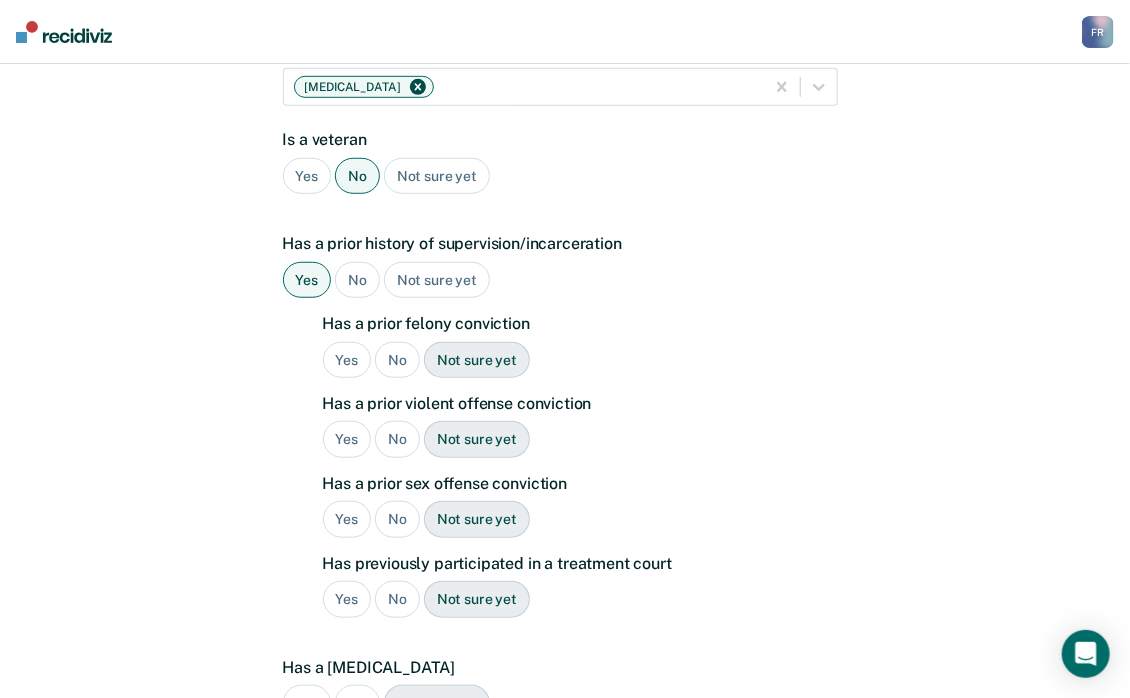 click on "Yes" at bounding box center (347, 360) 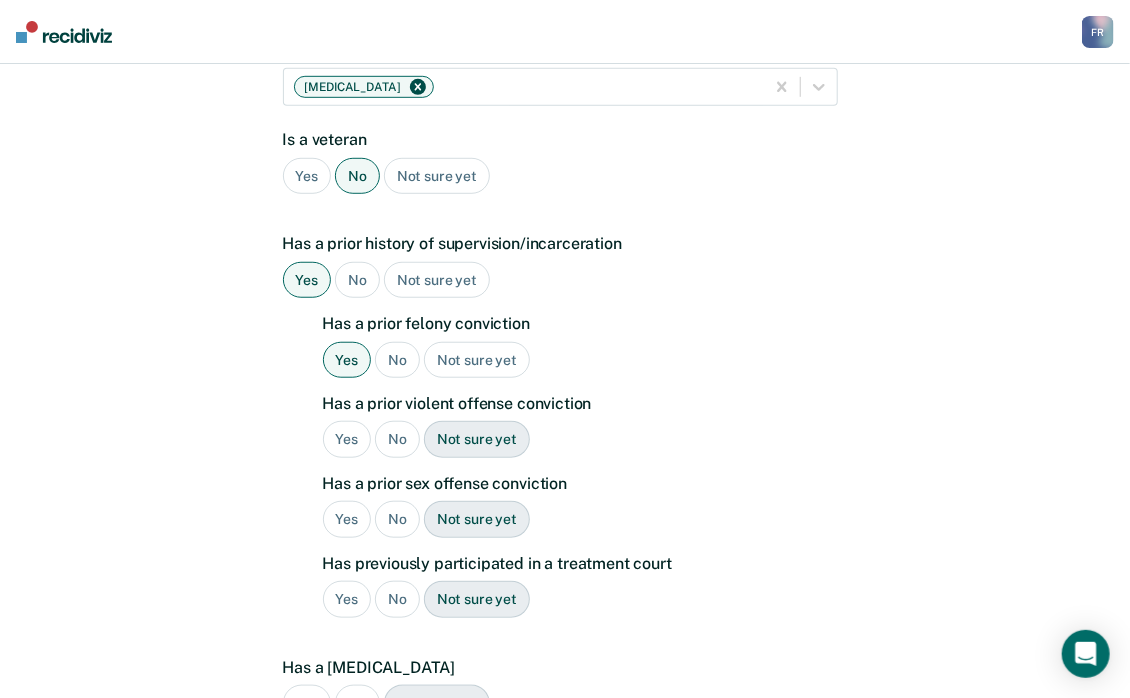 click on "No" at bounding box center (397, 439) 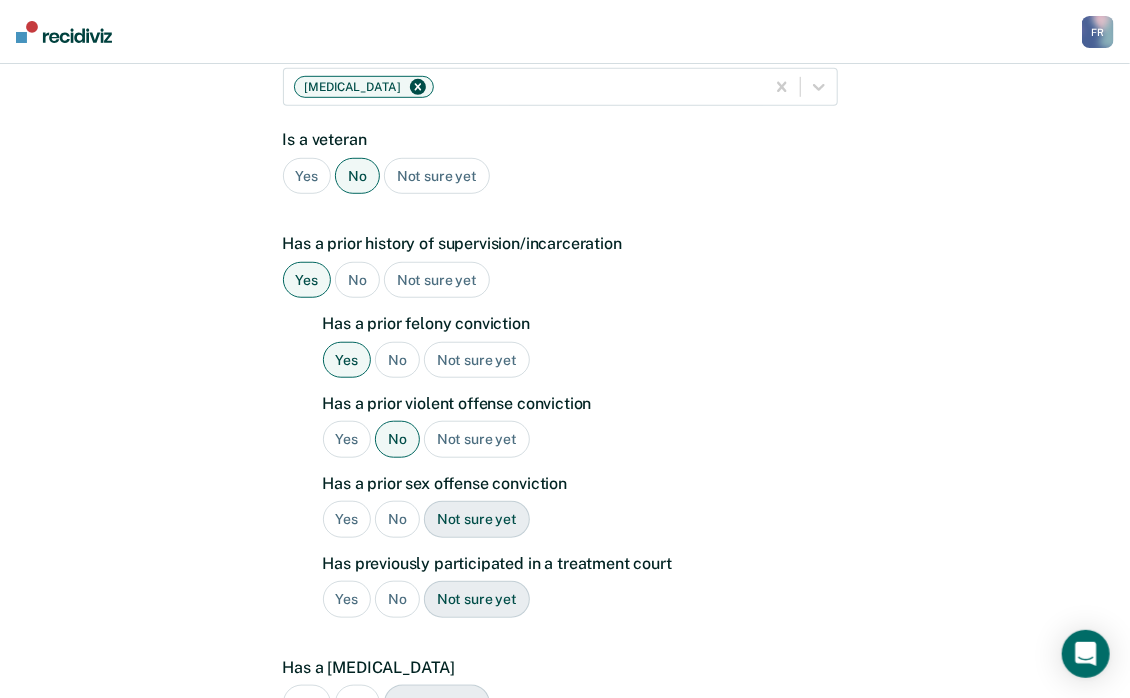 click on "No" at bounding box center [397, 519] 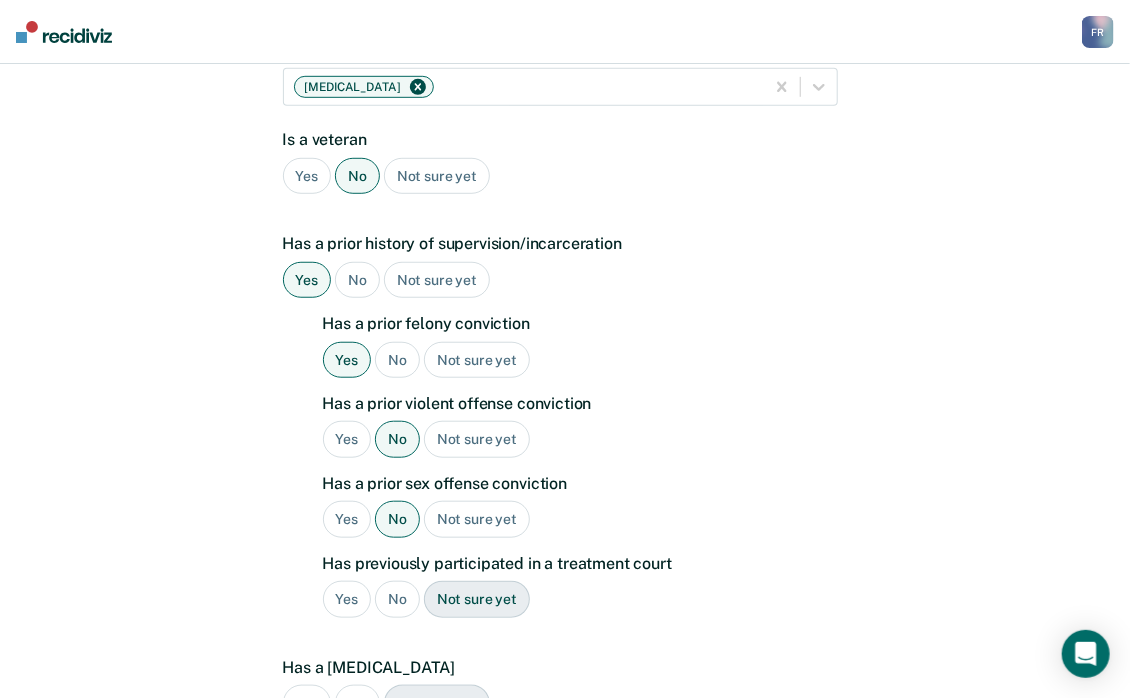 click on "No" at bounding box center (397, 599) 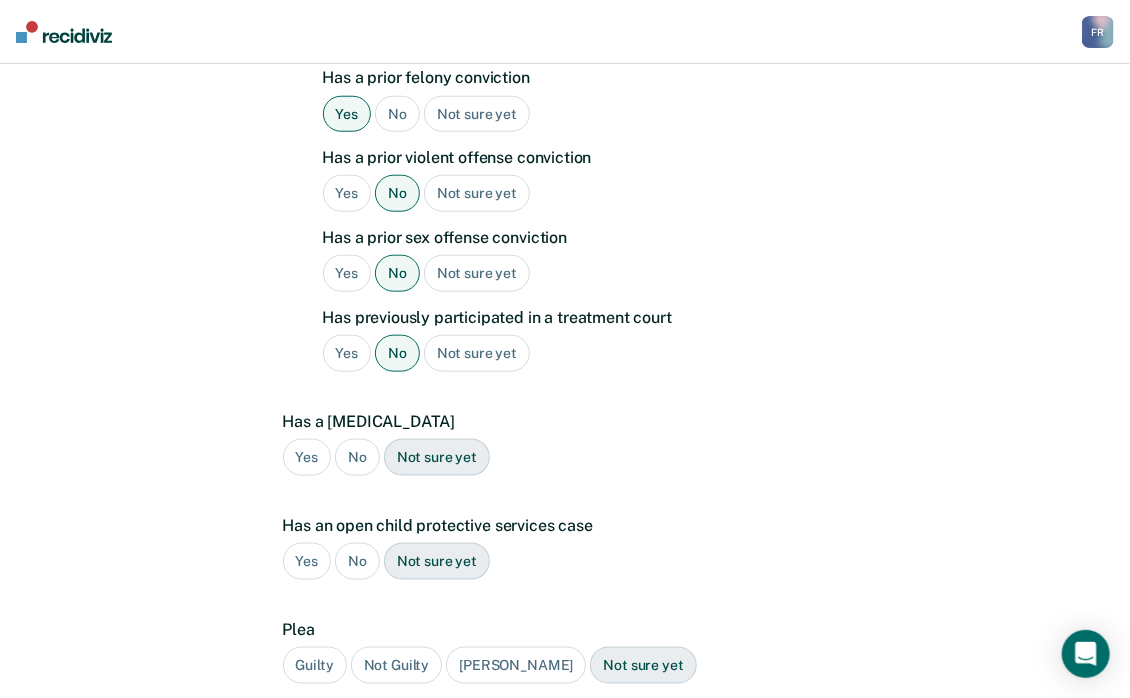 scroll, scrollTop: 720, scrollLeft: 0, axis: vertical 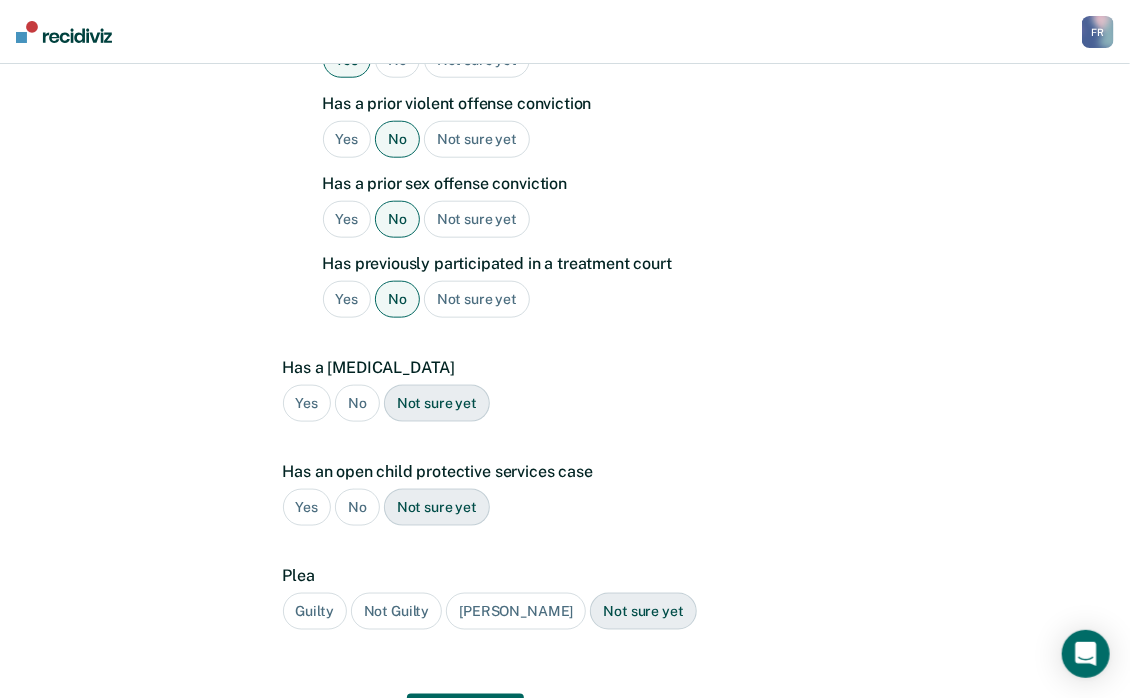 click on "No" at bounding box center [357, 403] 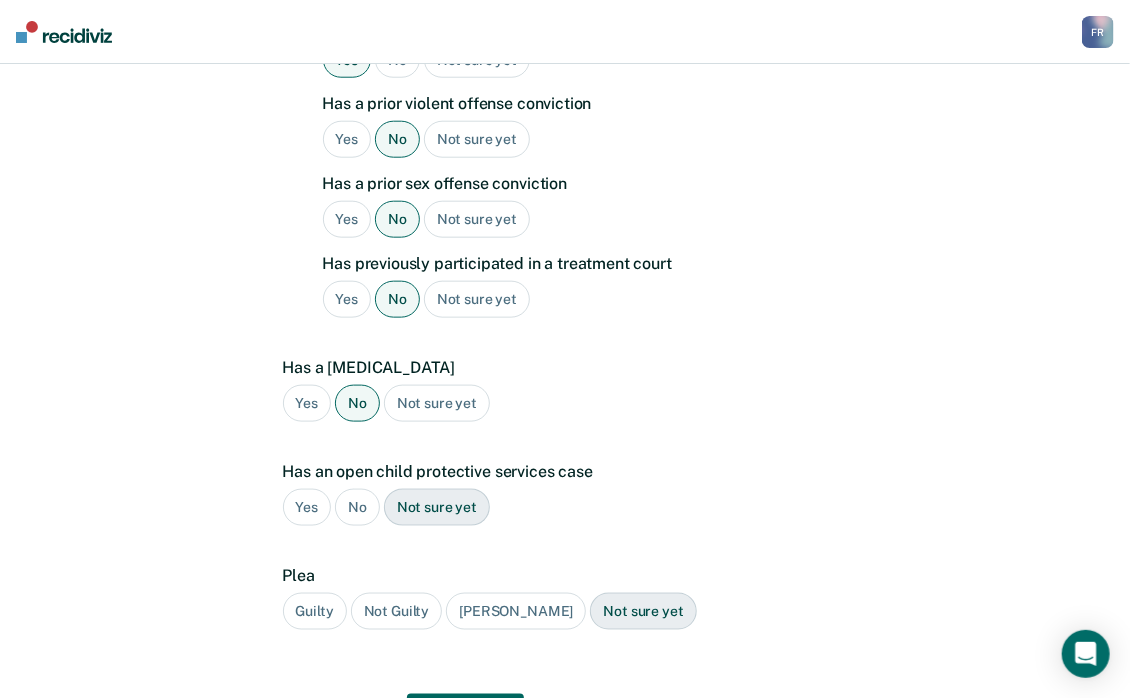 click on "No" at bounding box center (357, 507) 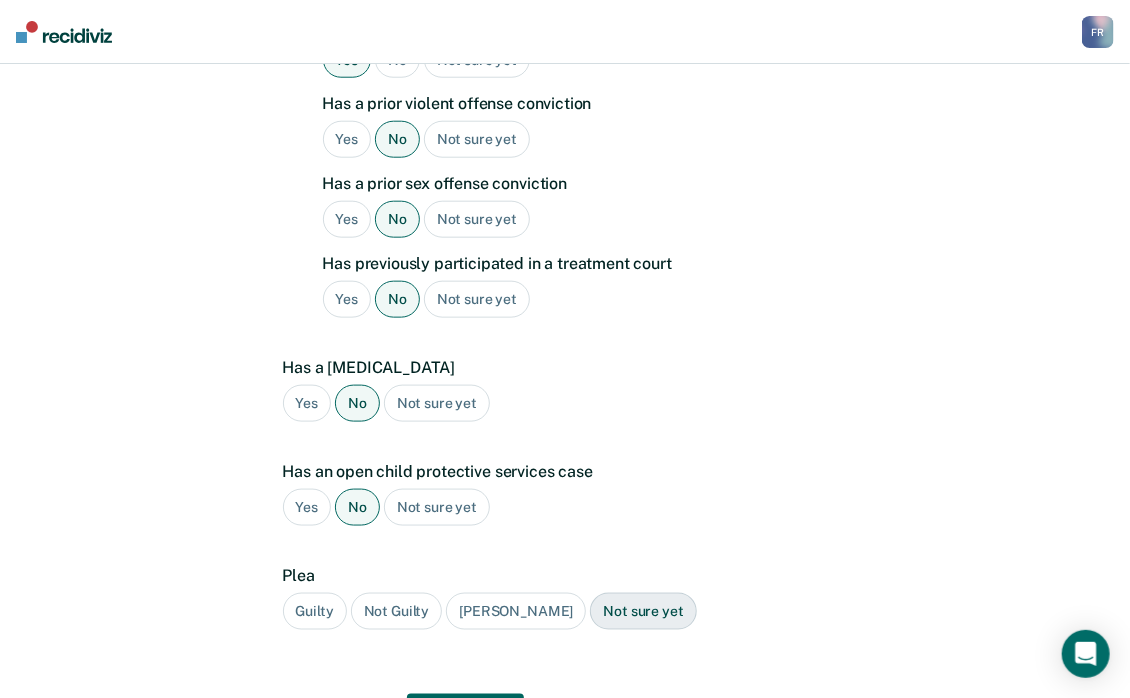 scroll, scrollTop: 803, scrollLeft: 0, axis: vertical 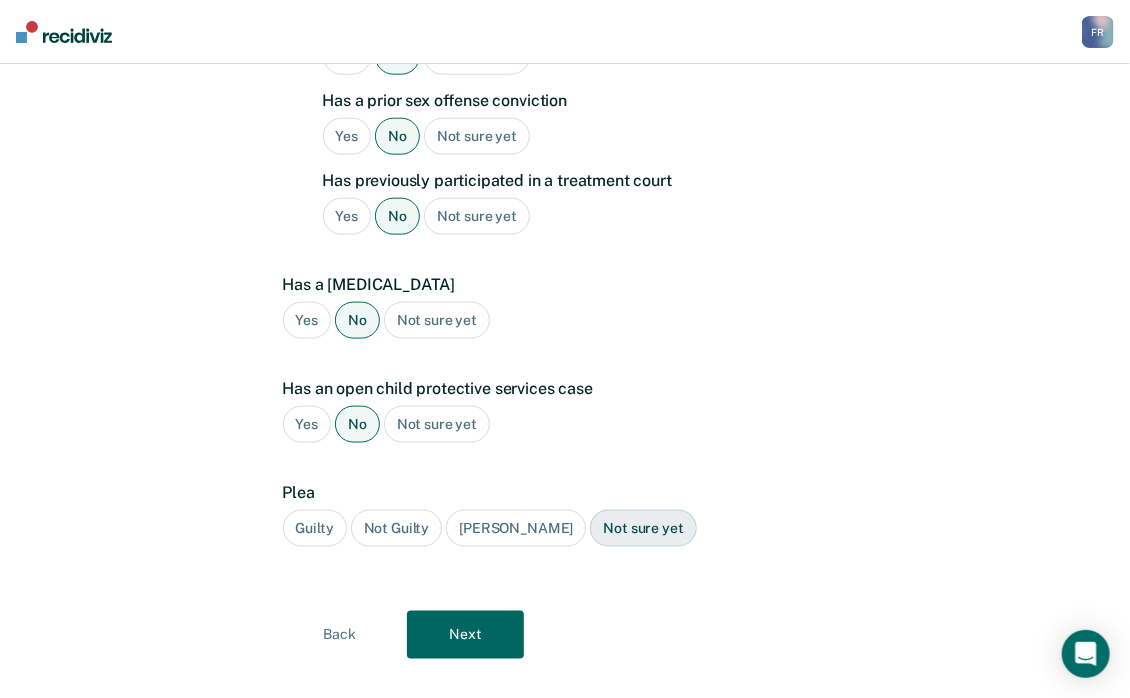 click on "Guilty" at bounding box center [315, 528] 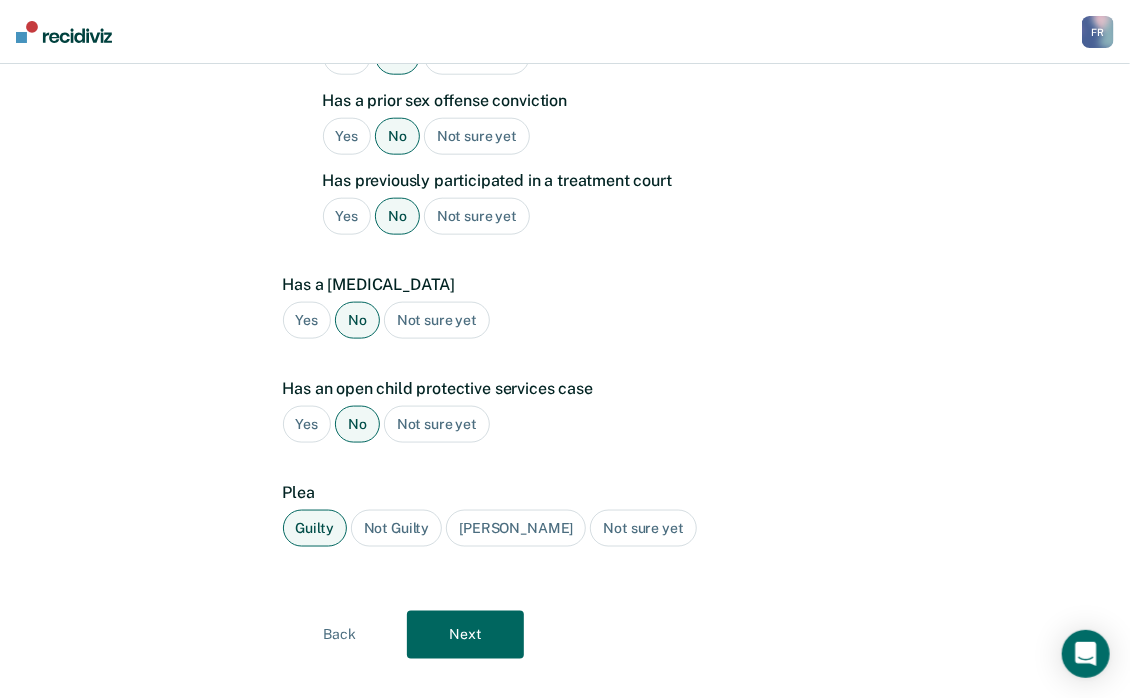 drag, startPoint x: 326, startPoint y: 487, endPoint x: 456, endPoint y: 573, distance: 155.87173 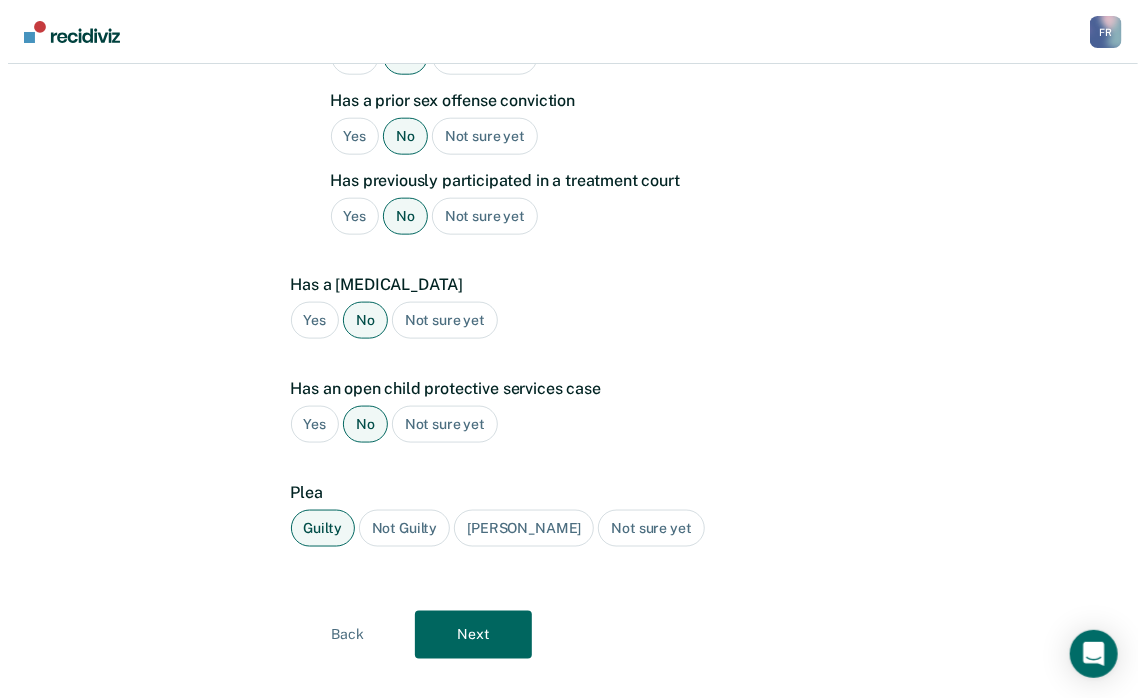 scroll, scrollTop: 0, scrollLeft: 0, axis: both 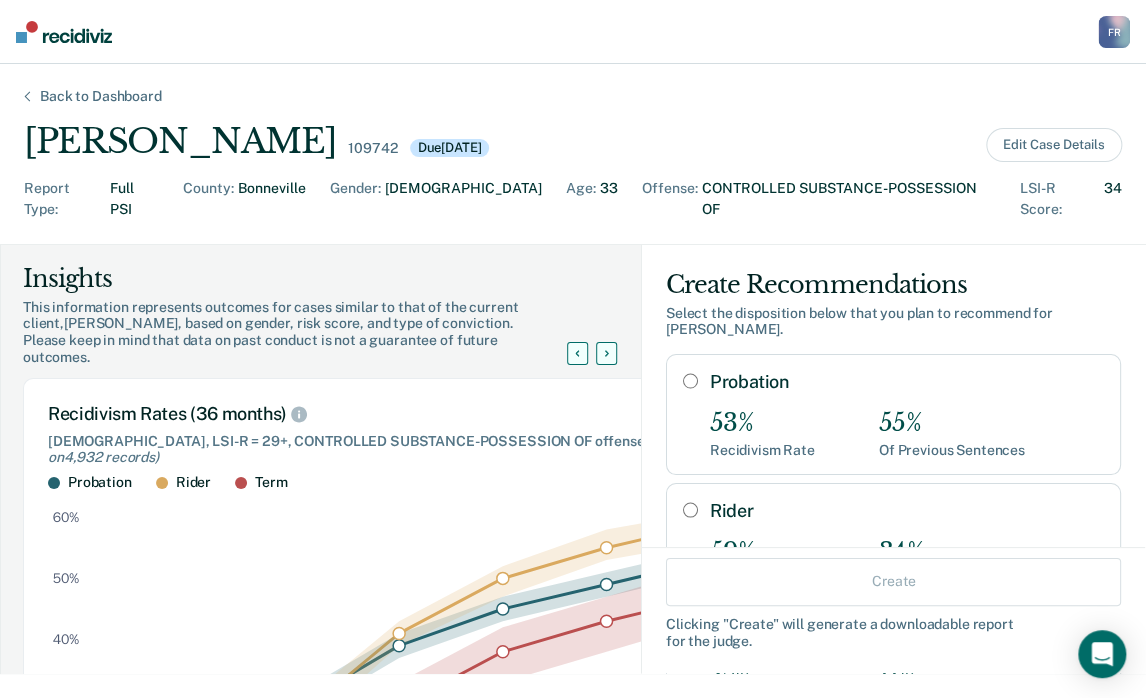 click on "Probation" at bounding box center [690, 381] 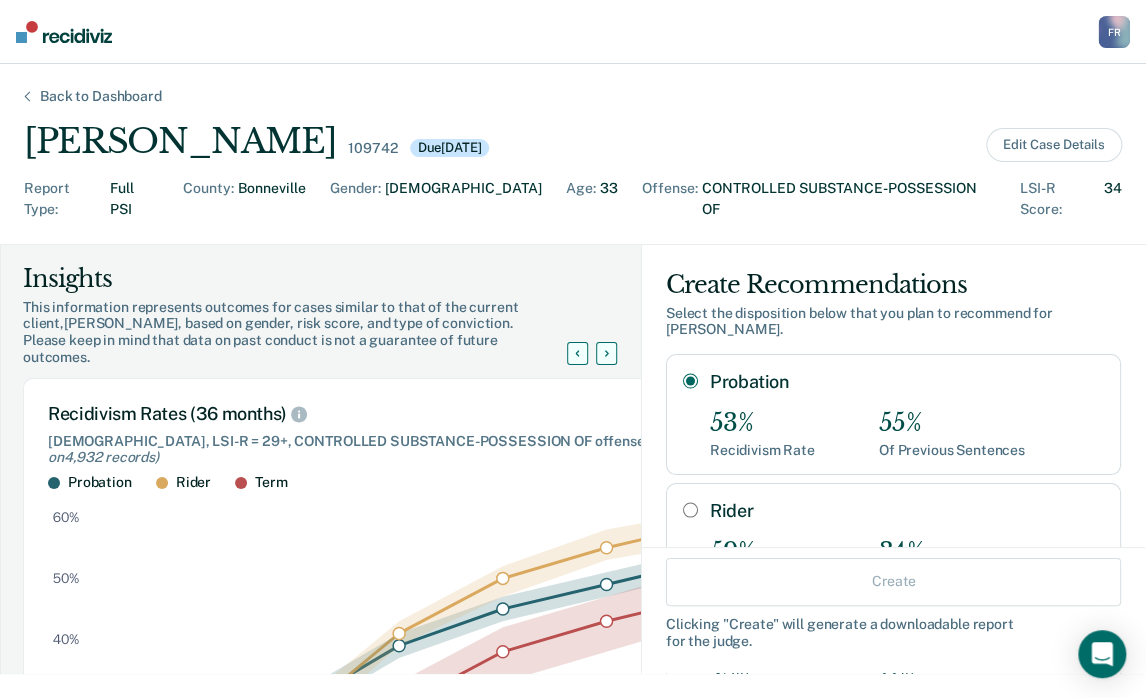 radio on "true" 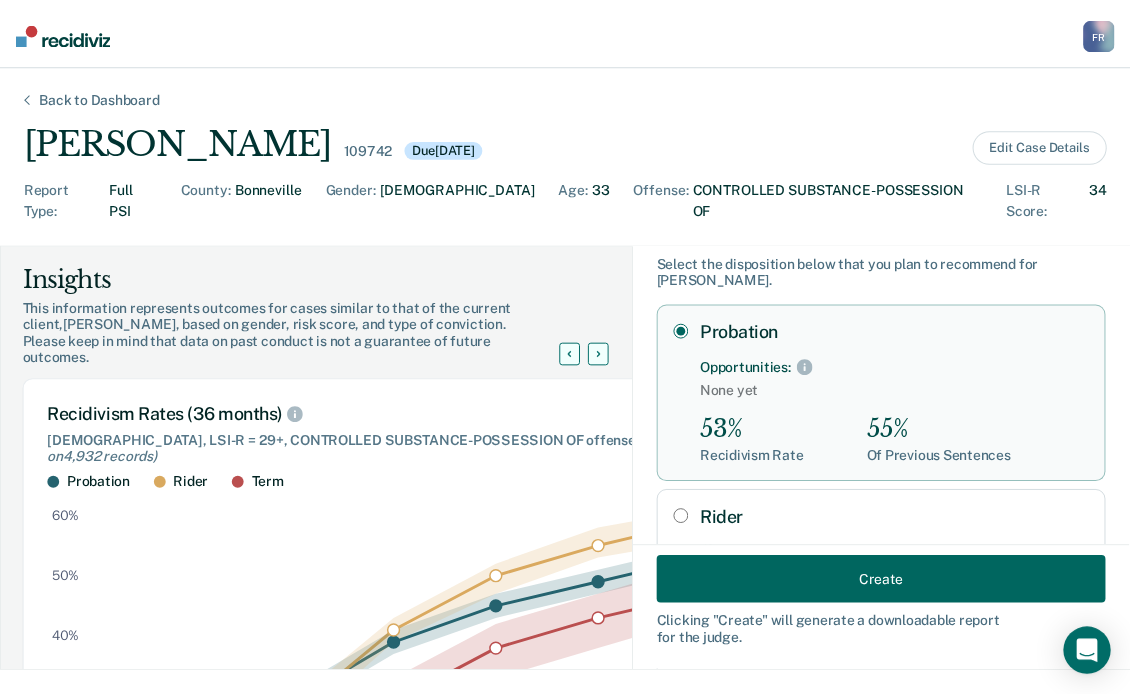 scroll, scrollTop: 100, scrollLeft: 0, axis: vertical 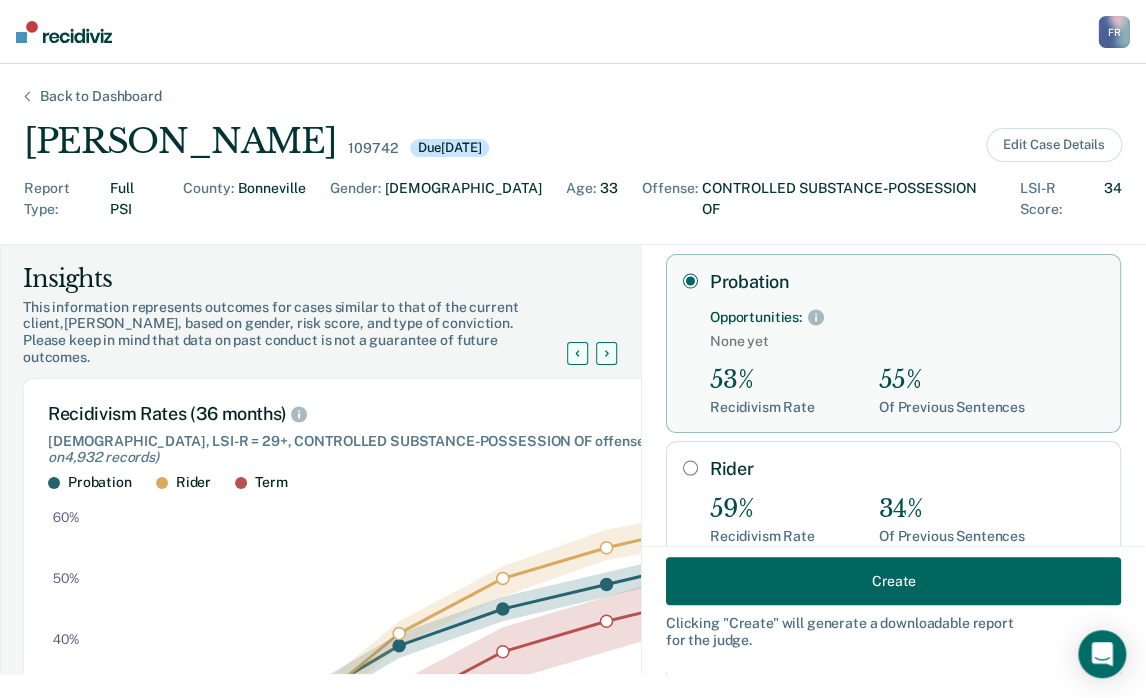 click on "Create" at bounding box center (893, 581) 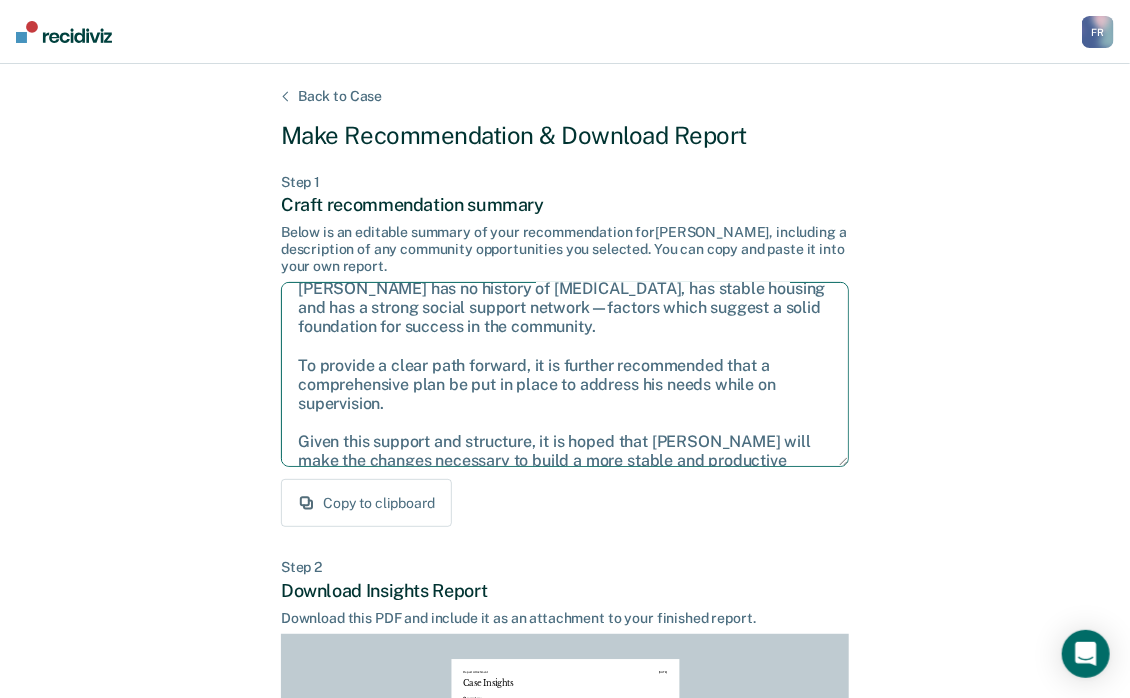 scroll, scrollTop: 71, scrollLeft: 0, axis: vertical 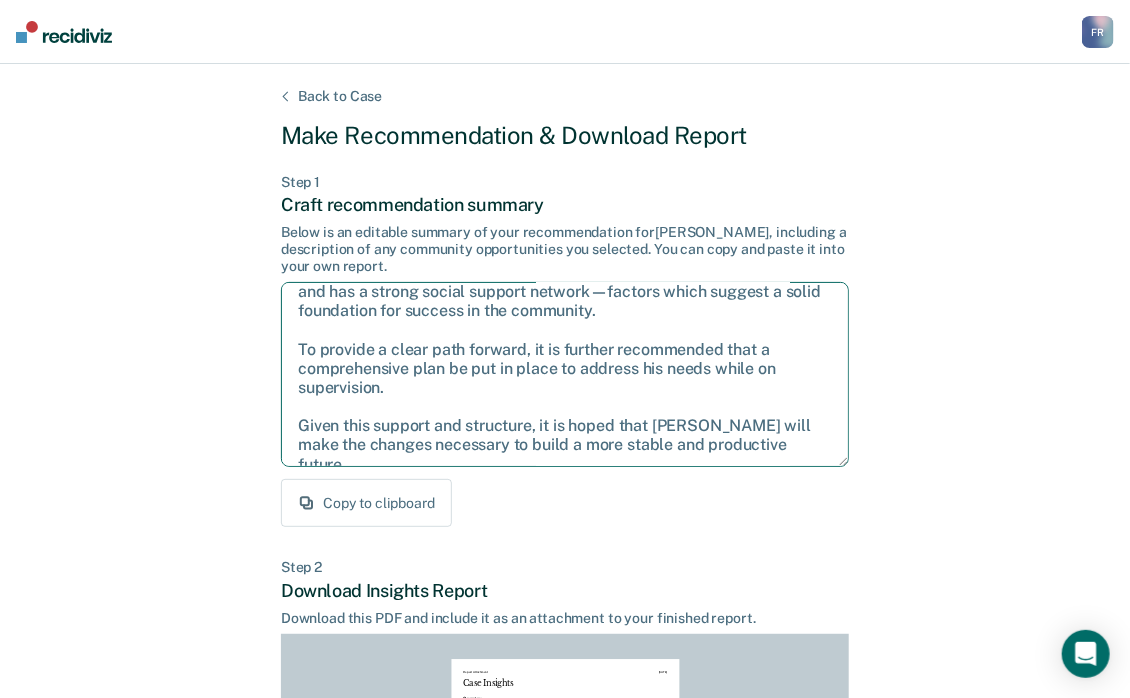 drag, startPoint x: 304, startPoint y: 301, endPoint x: 801, endPoint y: 449, distance: 518.56824 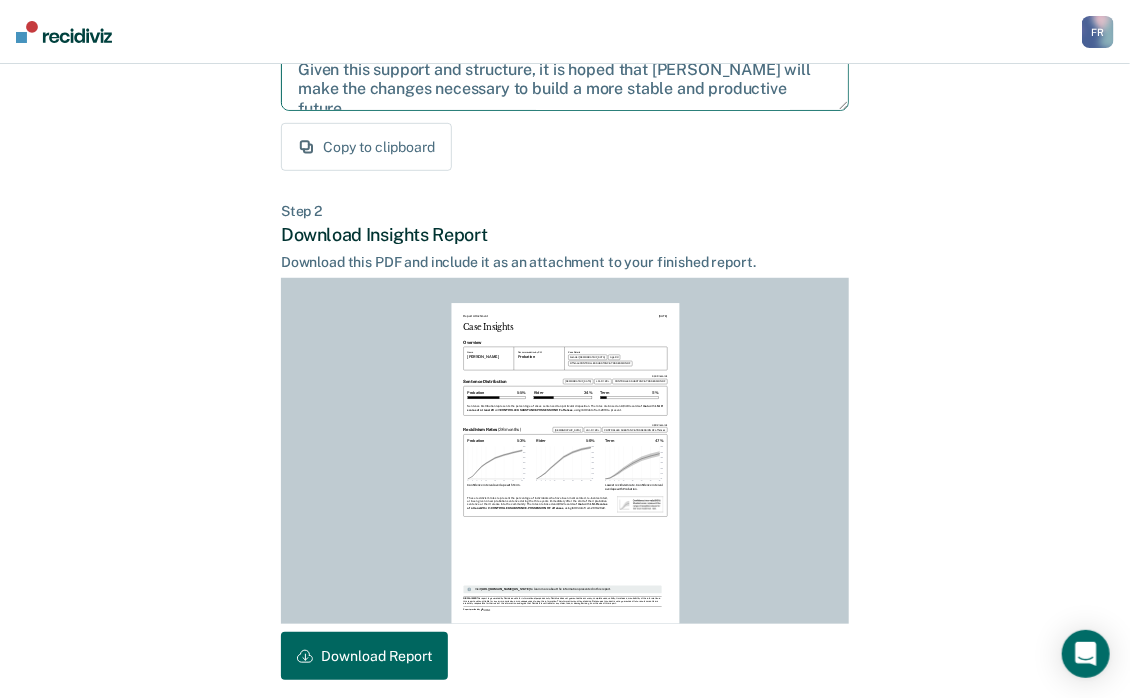 scroll, scrollTop: 441, scrollLeft: 0, axis: vertical 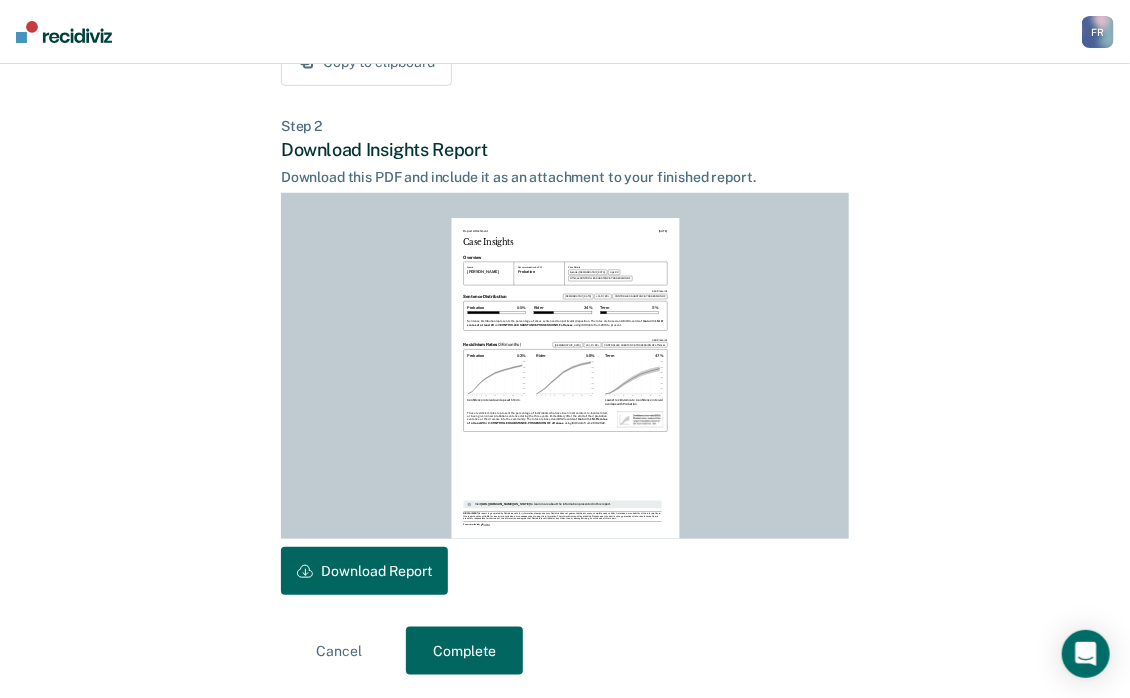 click on "Complete" at bounding box center [464, 651] 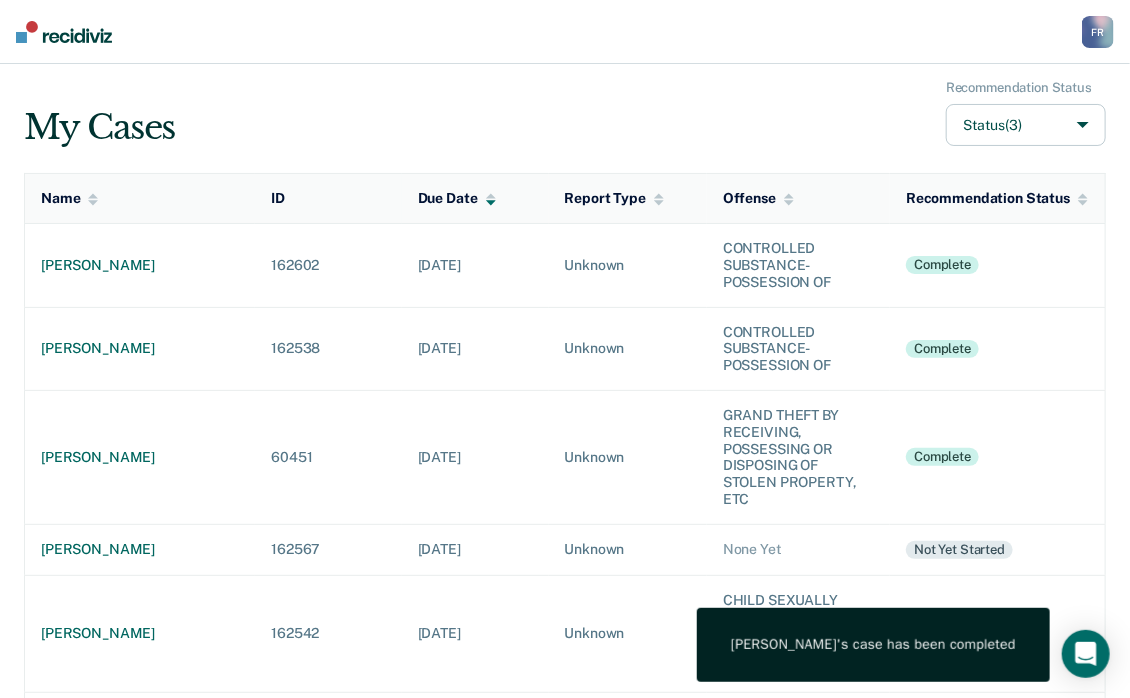 click on "[DATE]" at bounding box center (475, 633) 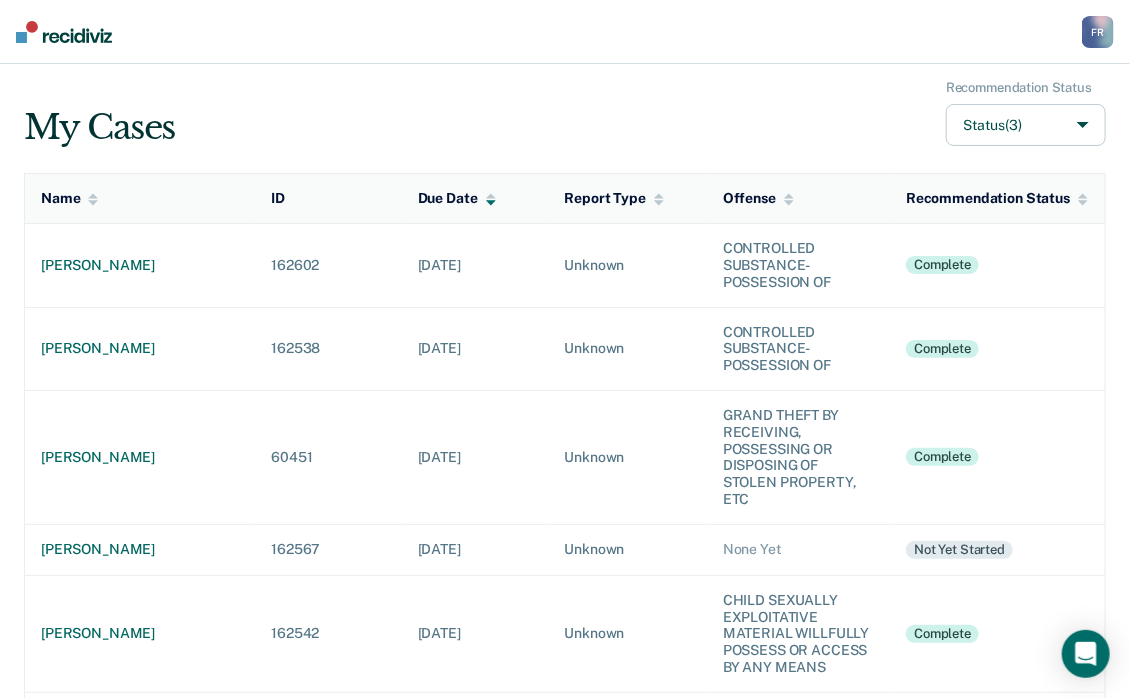 click on "Complete" at bounding box center [997, 457] 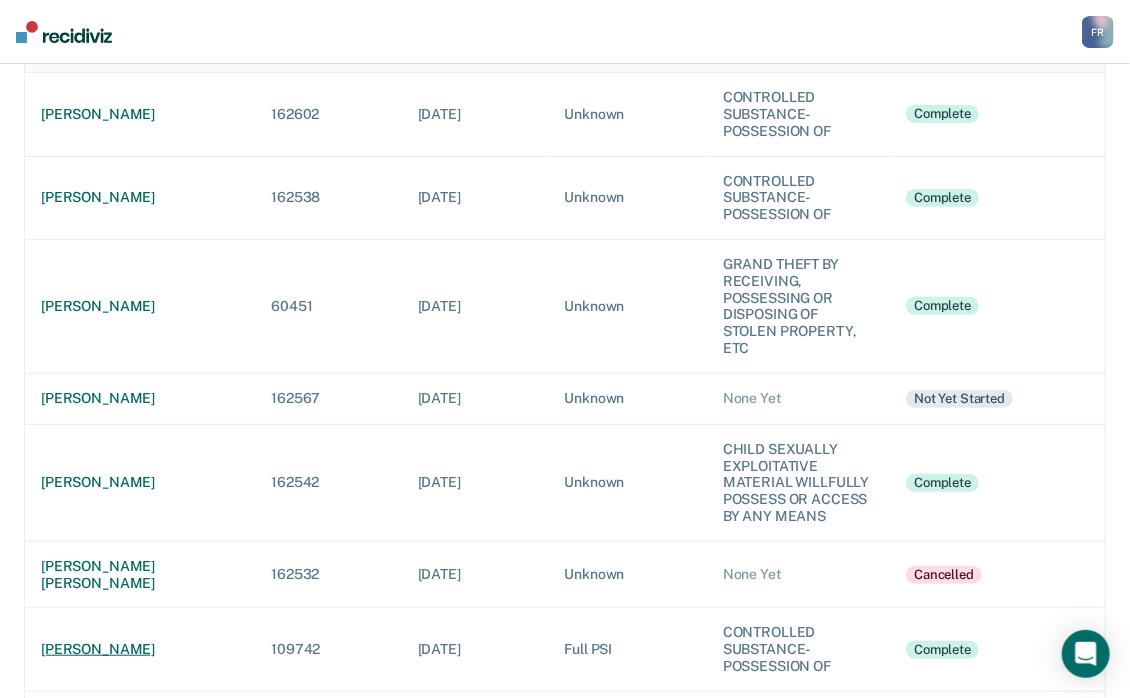 scroll, scrollTop: 200, scrollLeft: 0, axis: vertical 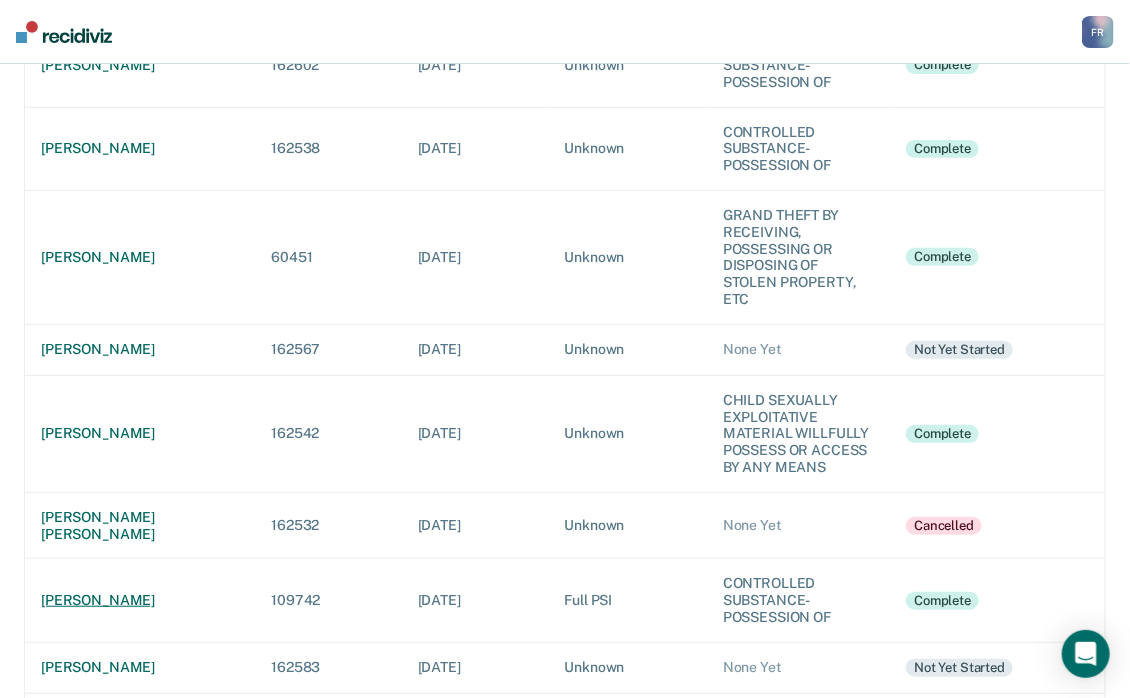 click on "[PERSON_NAME]" at bounding box center [140, 600] 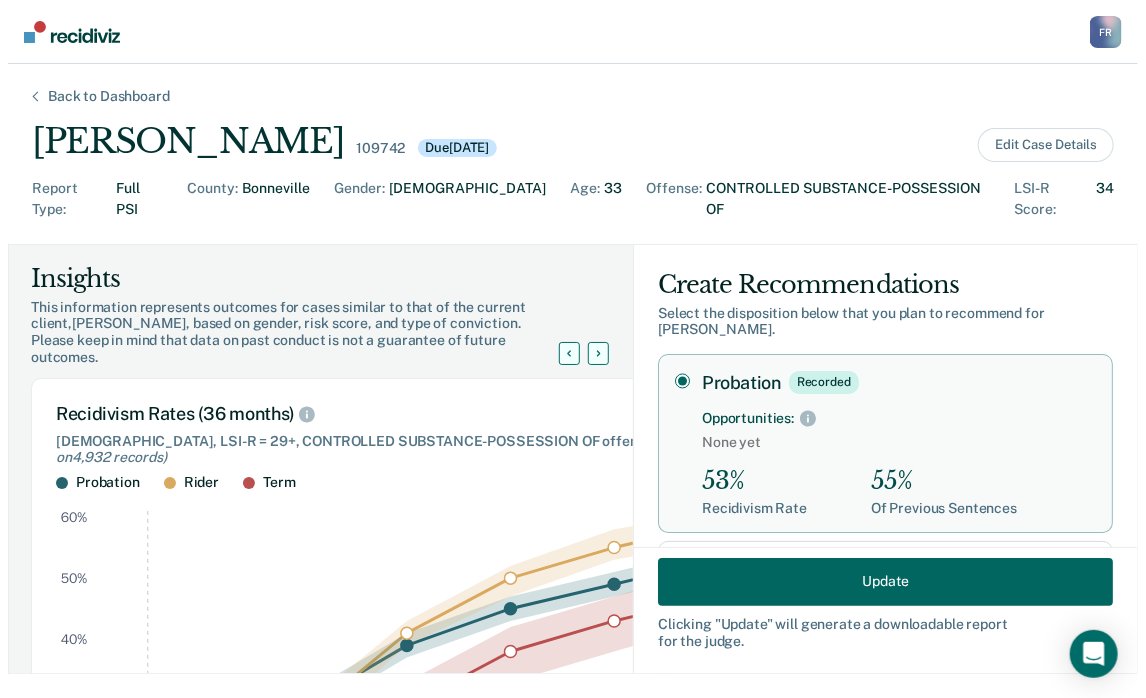scroll, scrollTop: 0, scrollLeft: 0, axis: both 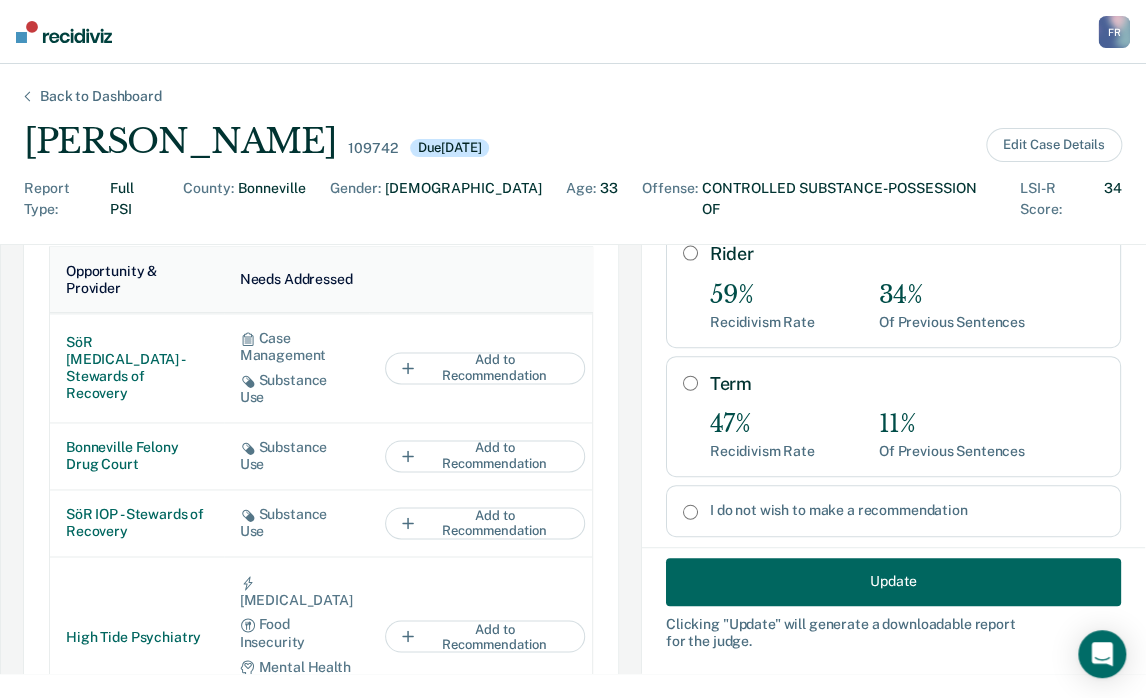 click on "Update" at bounding box center (893, 581) 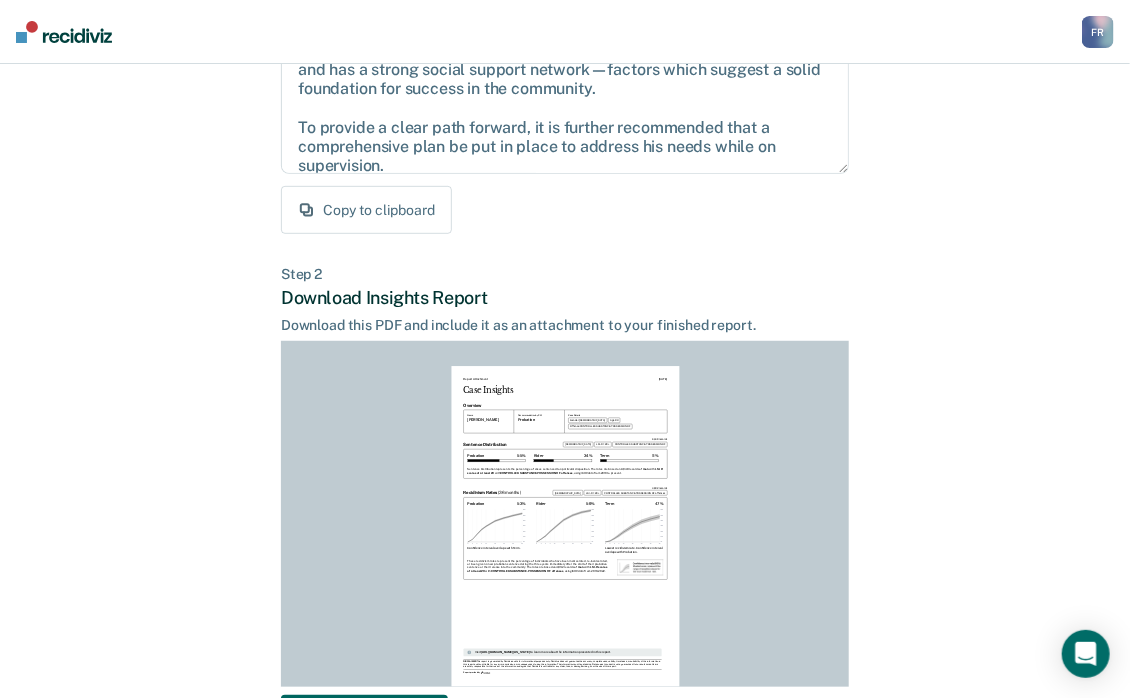 scroll, scrollTop: 441, scrollLeft: 0, axis: vertical 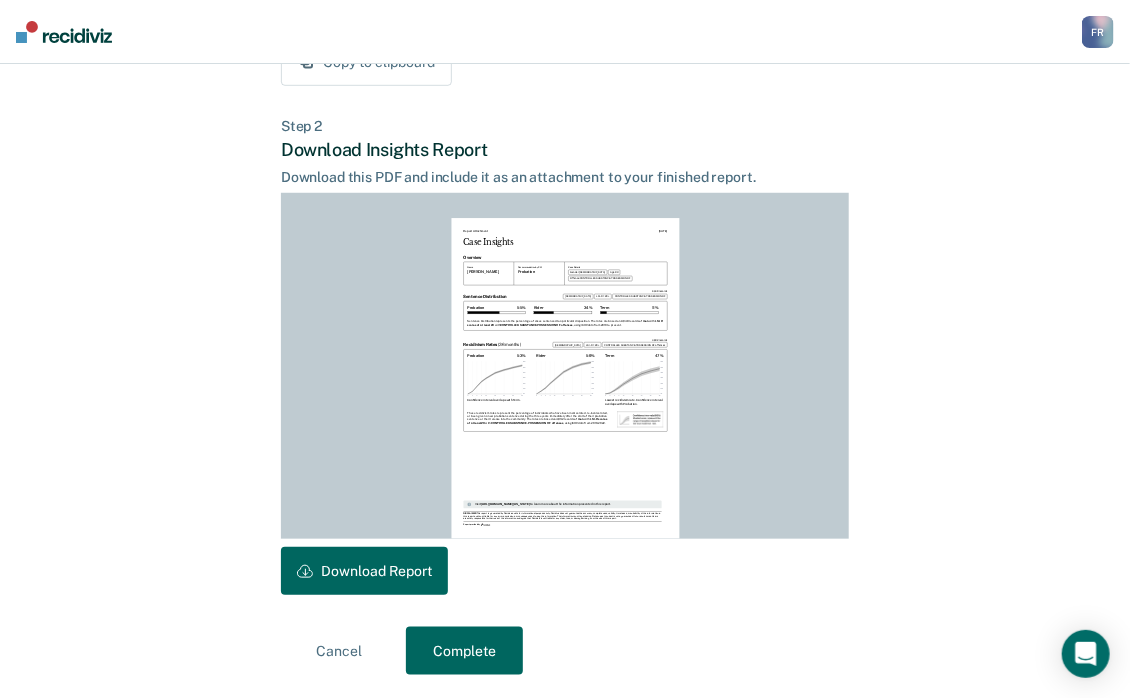 click on "Download Report" at bounding box center (364, 571) 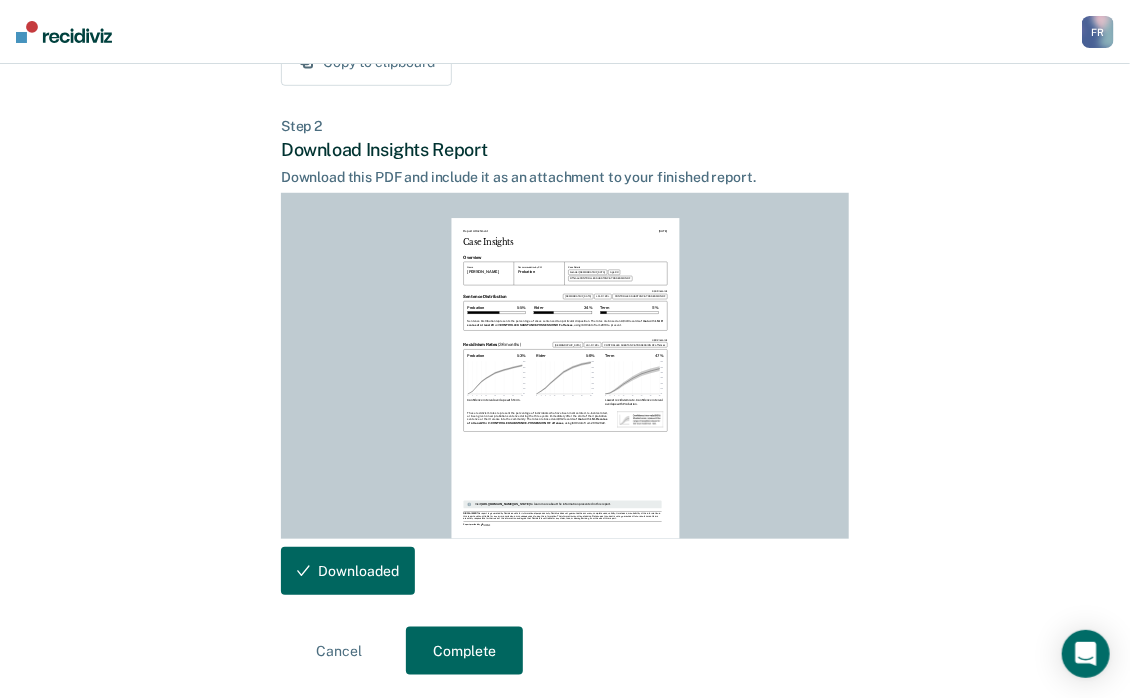 scroll, scrollTop: 0, scrollLeft: 0, axis: both 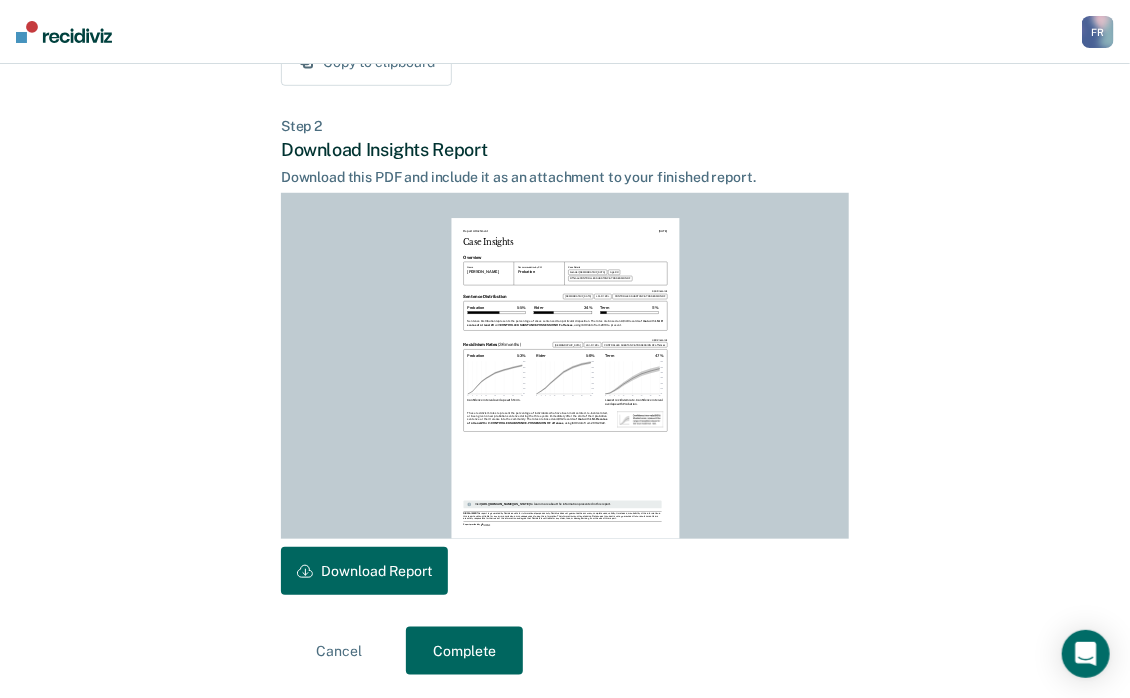 click on "Complete" at bounding box center (464, 651) 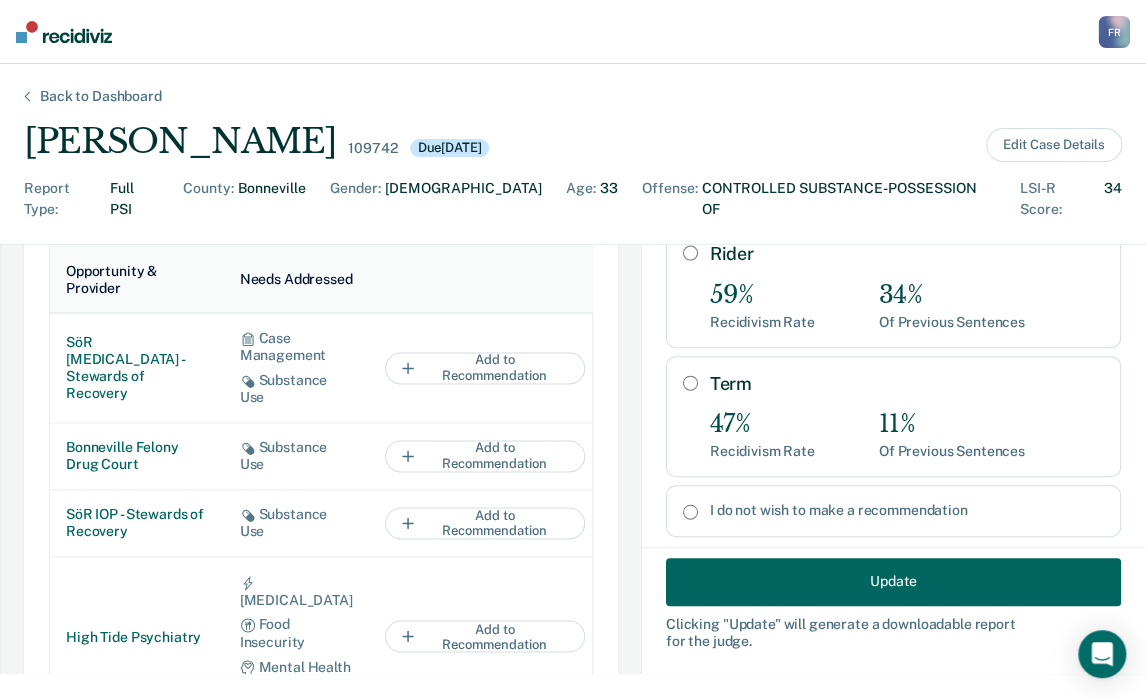 click on "Back to Dashboard" at bounding box center (101, 96) 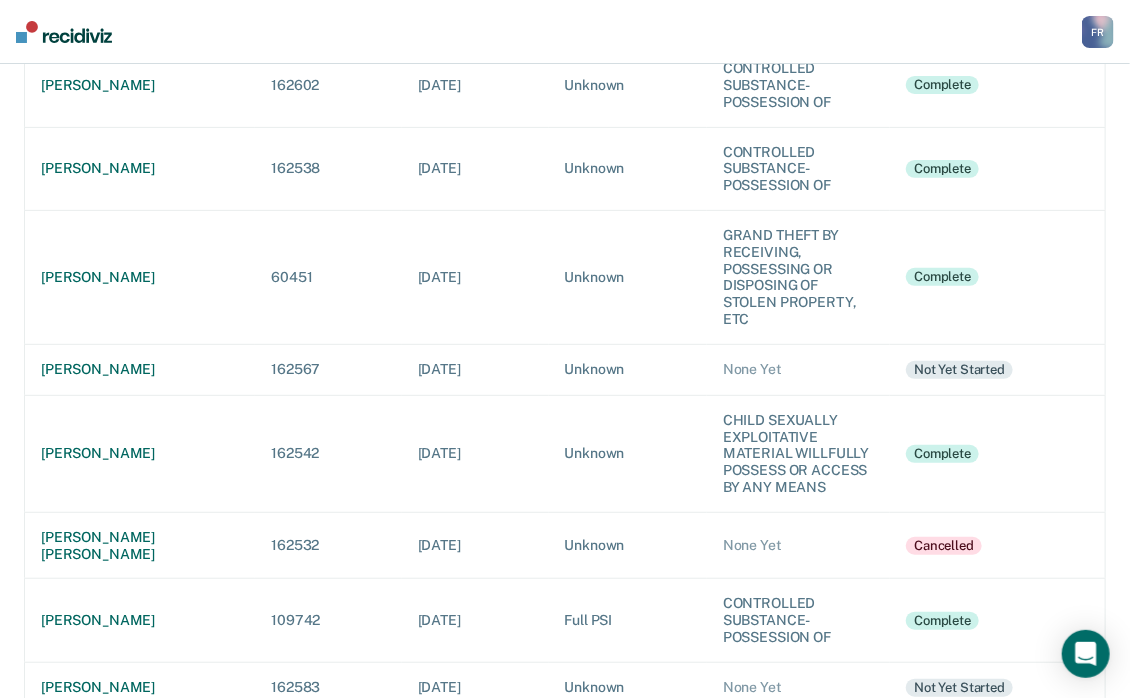 scroll, scrollTop: 200, scrollLeft: 0, axis: vertical 